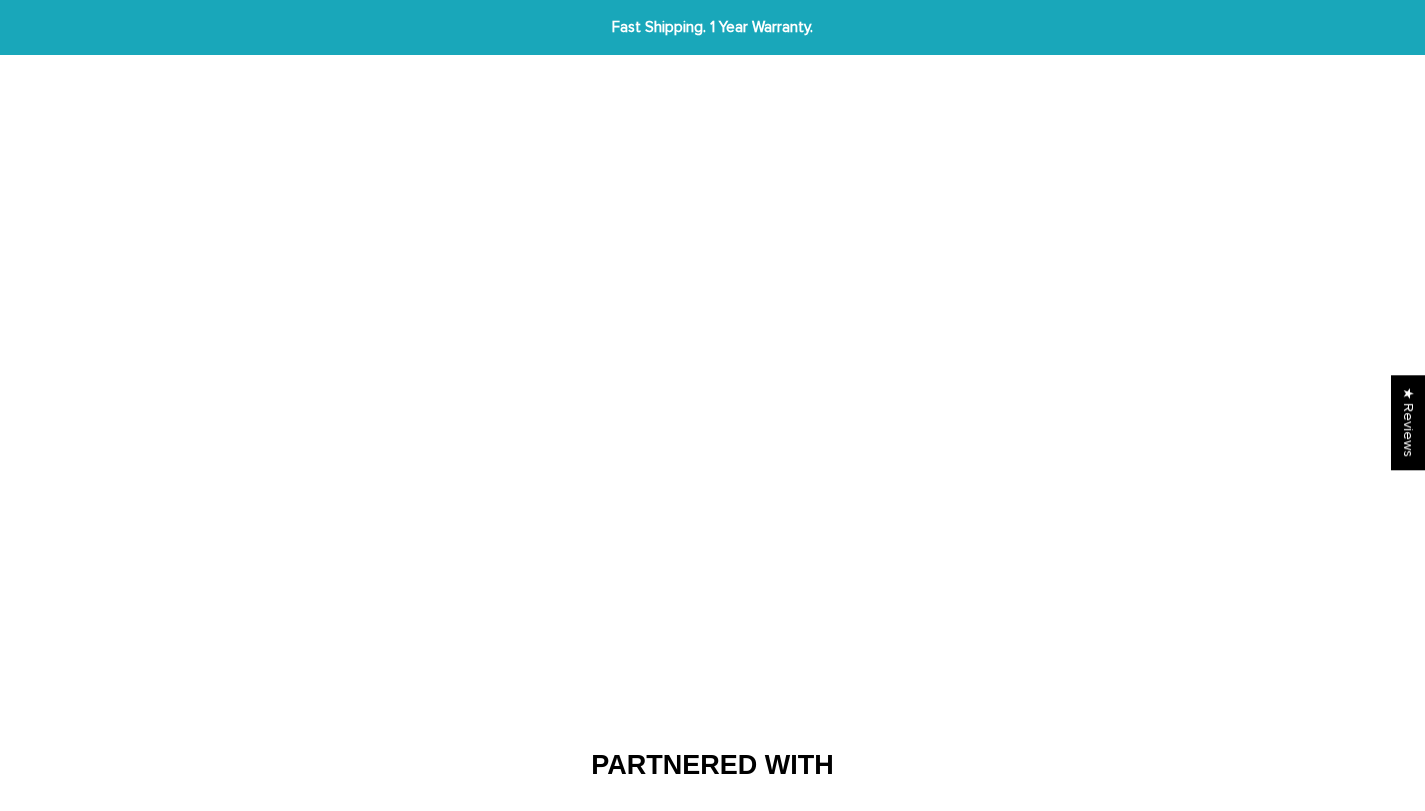scroll, scrollTop: 0, scrollLeft: 0, axis: both 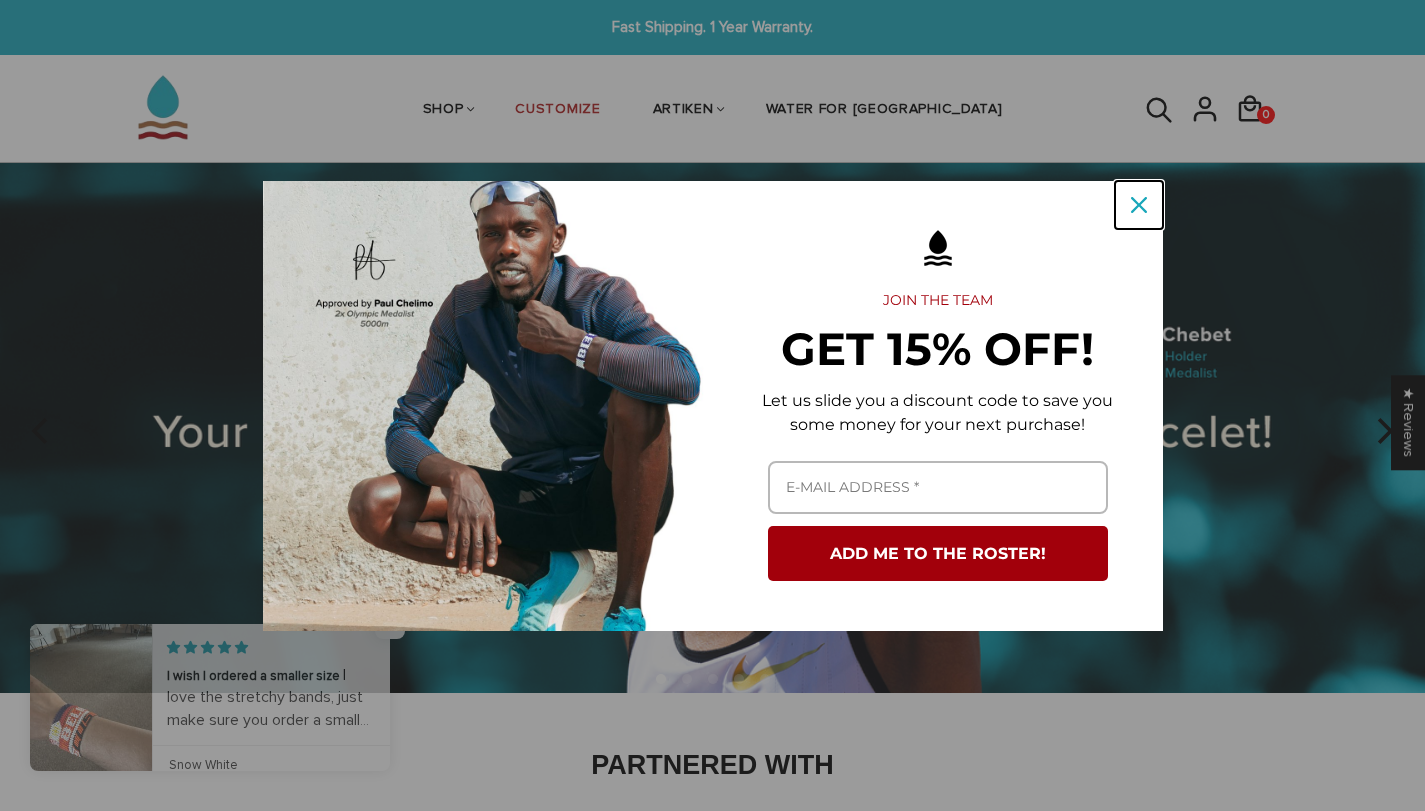 click at bounding box center [1139, 205] 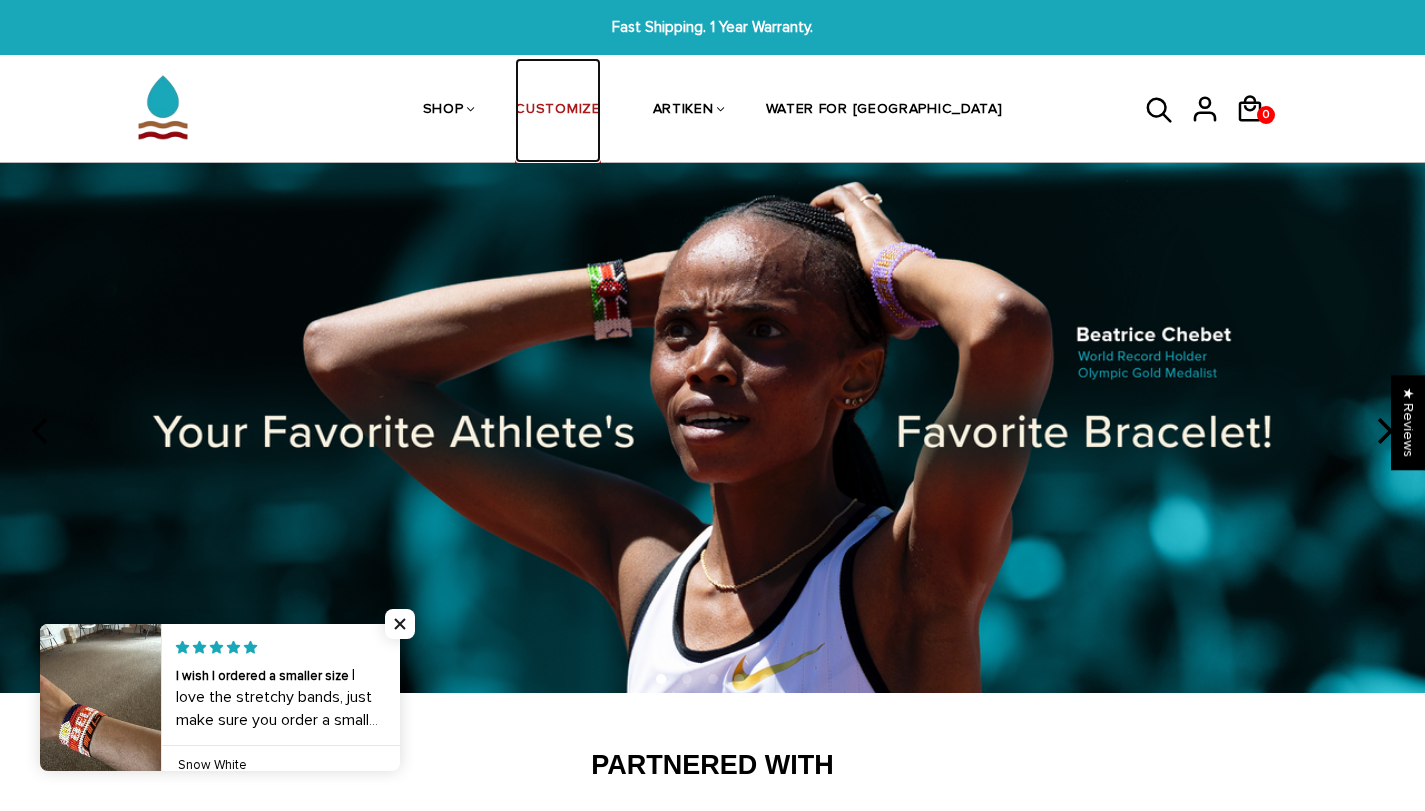click on "CUSTOMIZE" at bounding box center (557, 111) 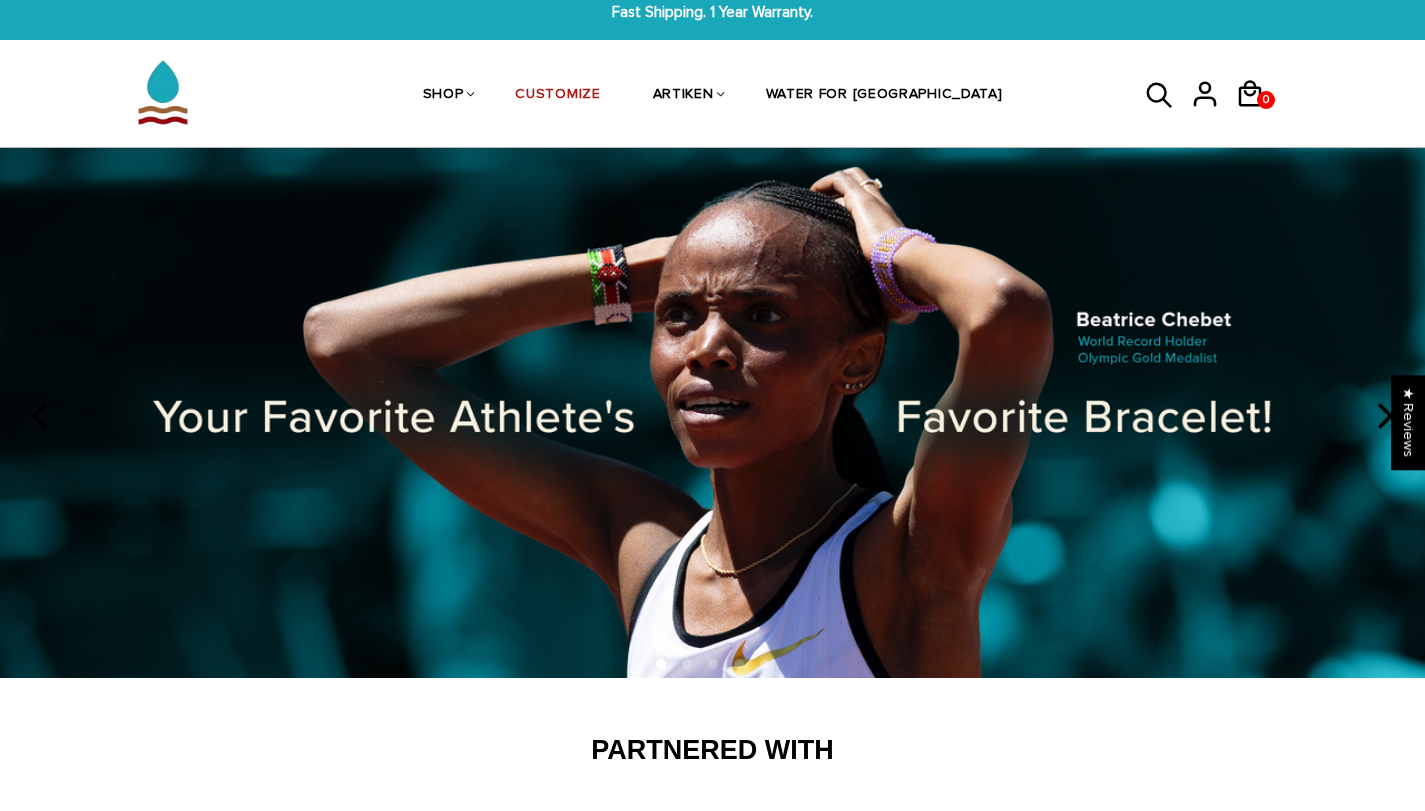 scroll, scrollTop: 0, scrollLeft: 0, axis: both 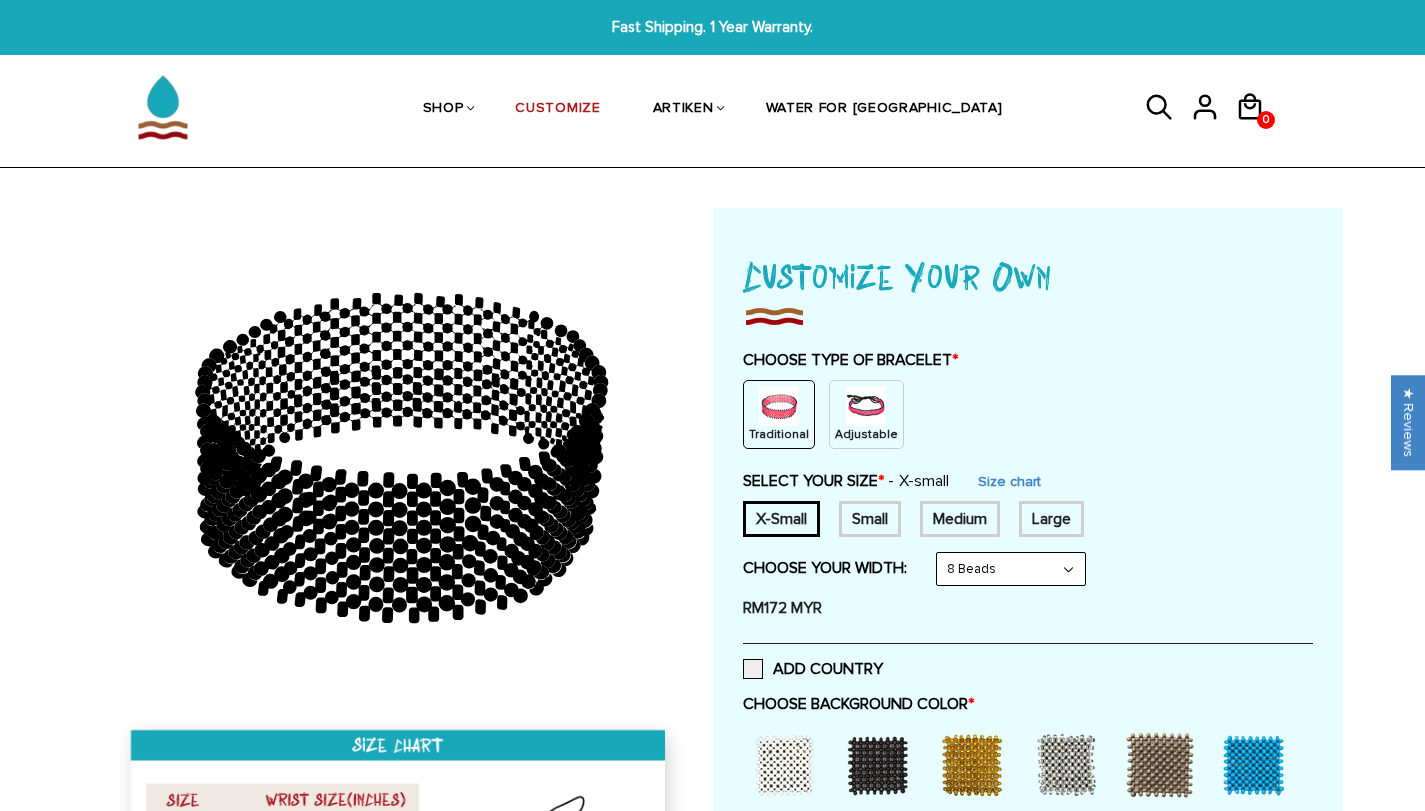 click on "8 Beads
6 Beads
10 Beads" at bounding box center (1011, 569) 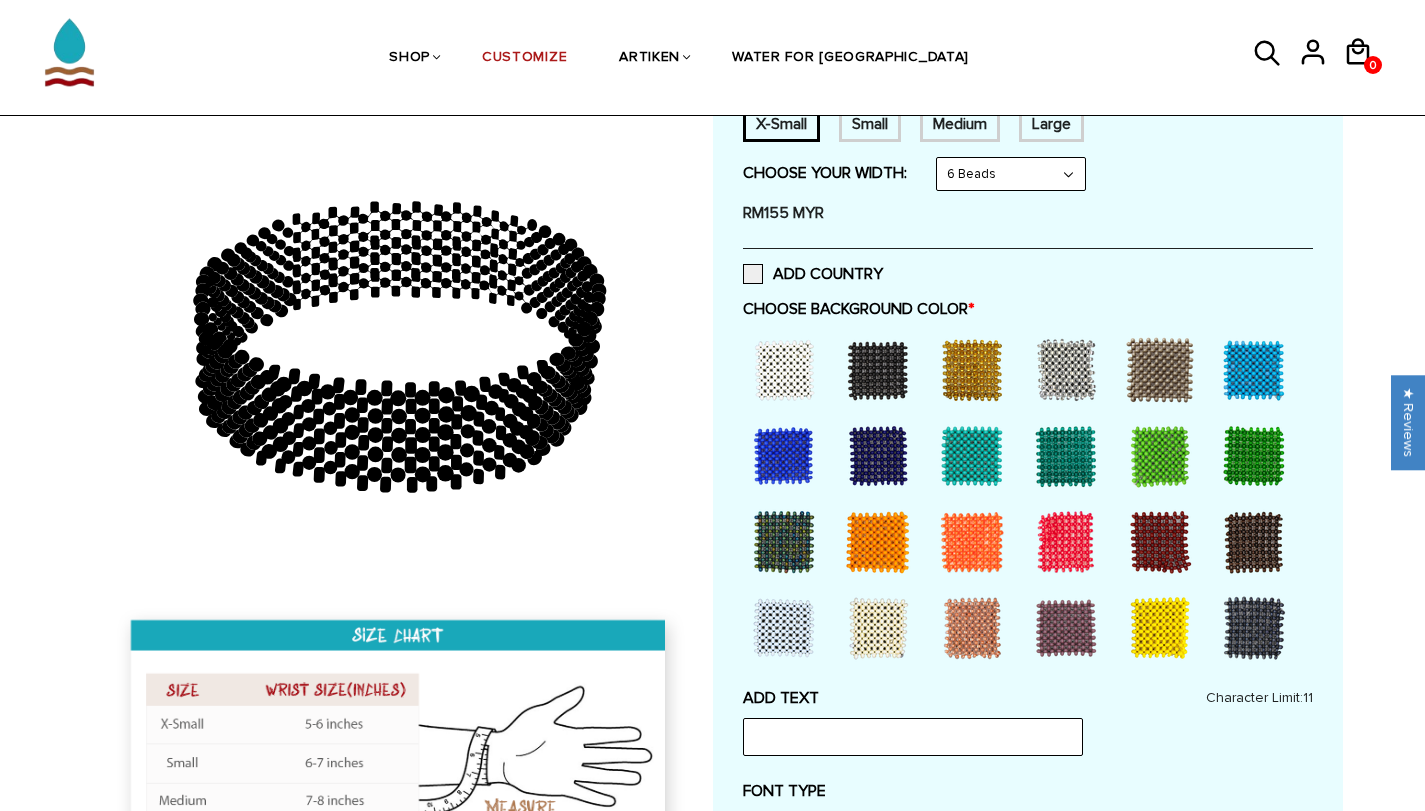 scroll, scrollTop: 400, scrollLeft: 0, axis: vertical 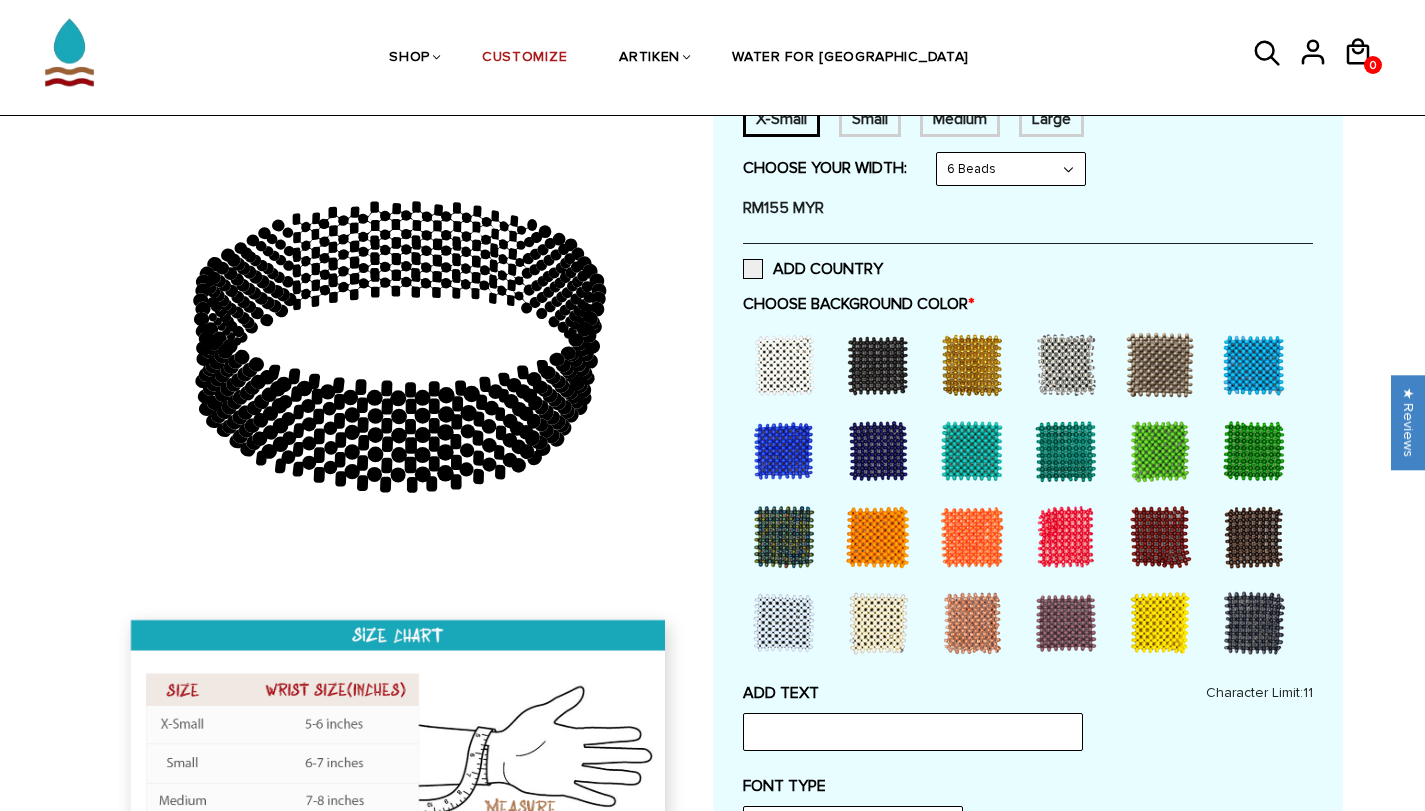 click at bounding box center [784, 365] 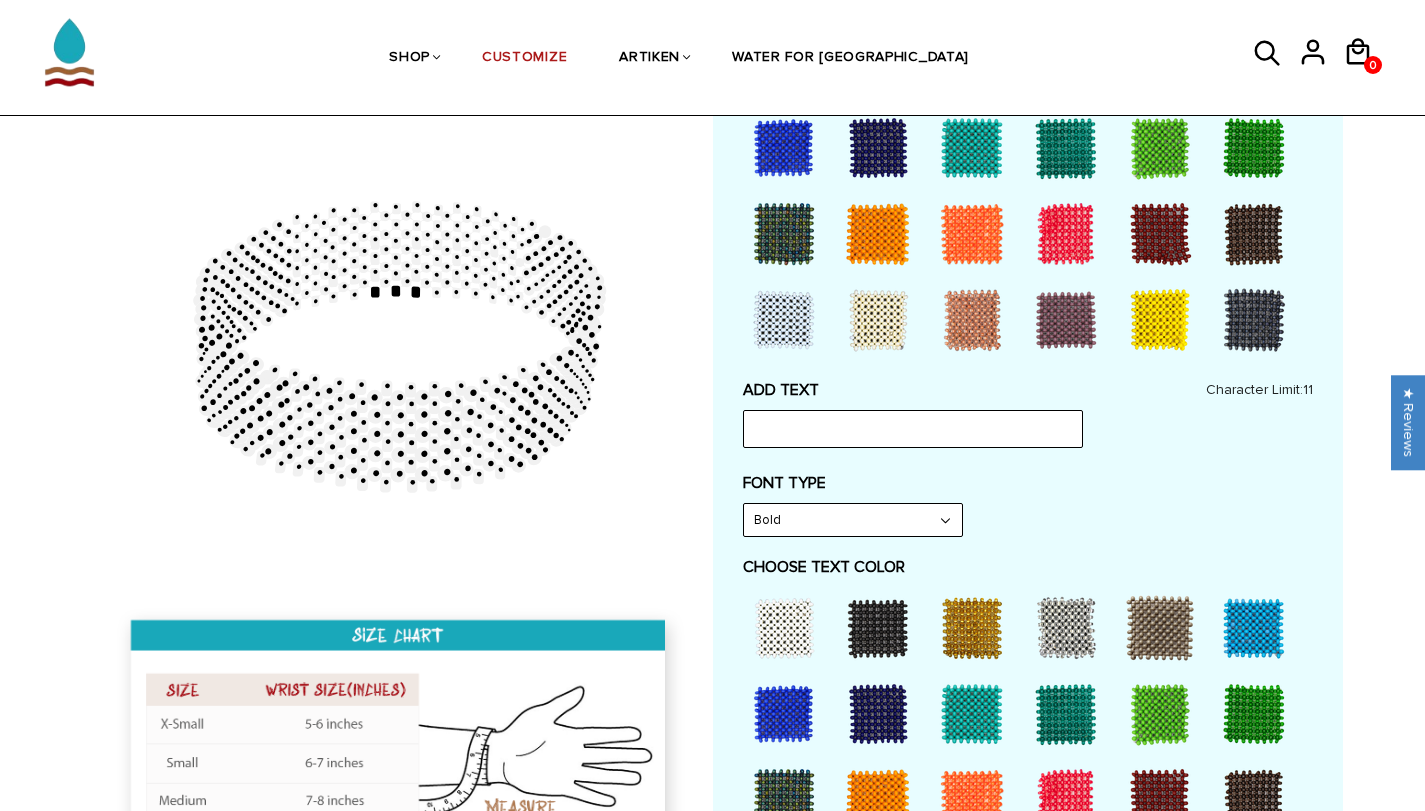 scroll, scrollTop: 800, scrollLeft: 0, axis: vertical 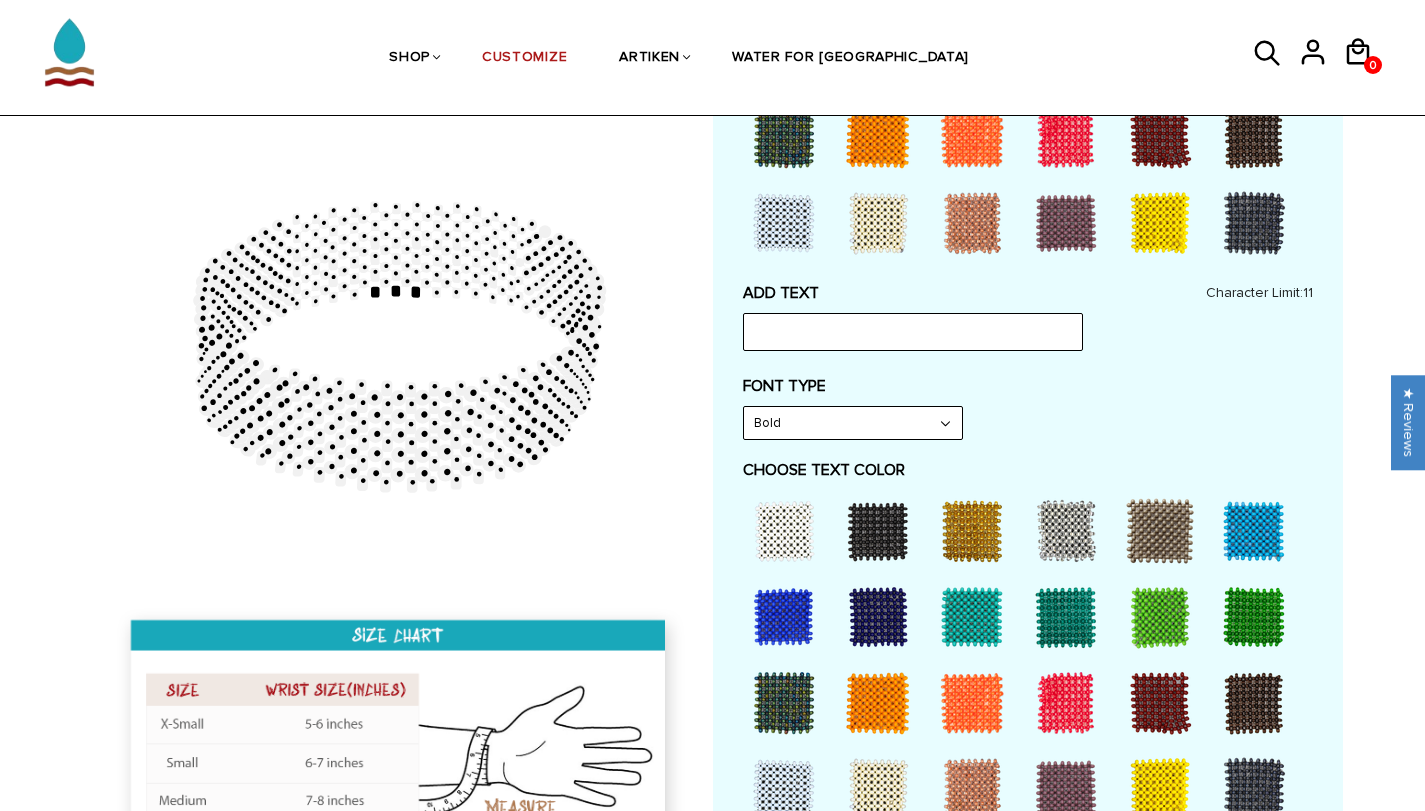 click 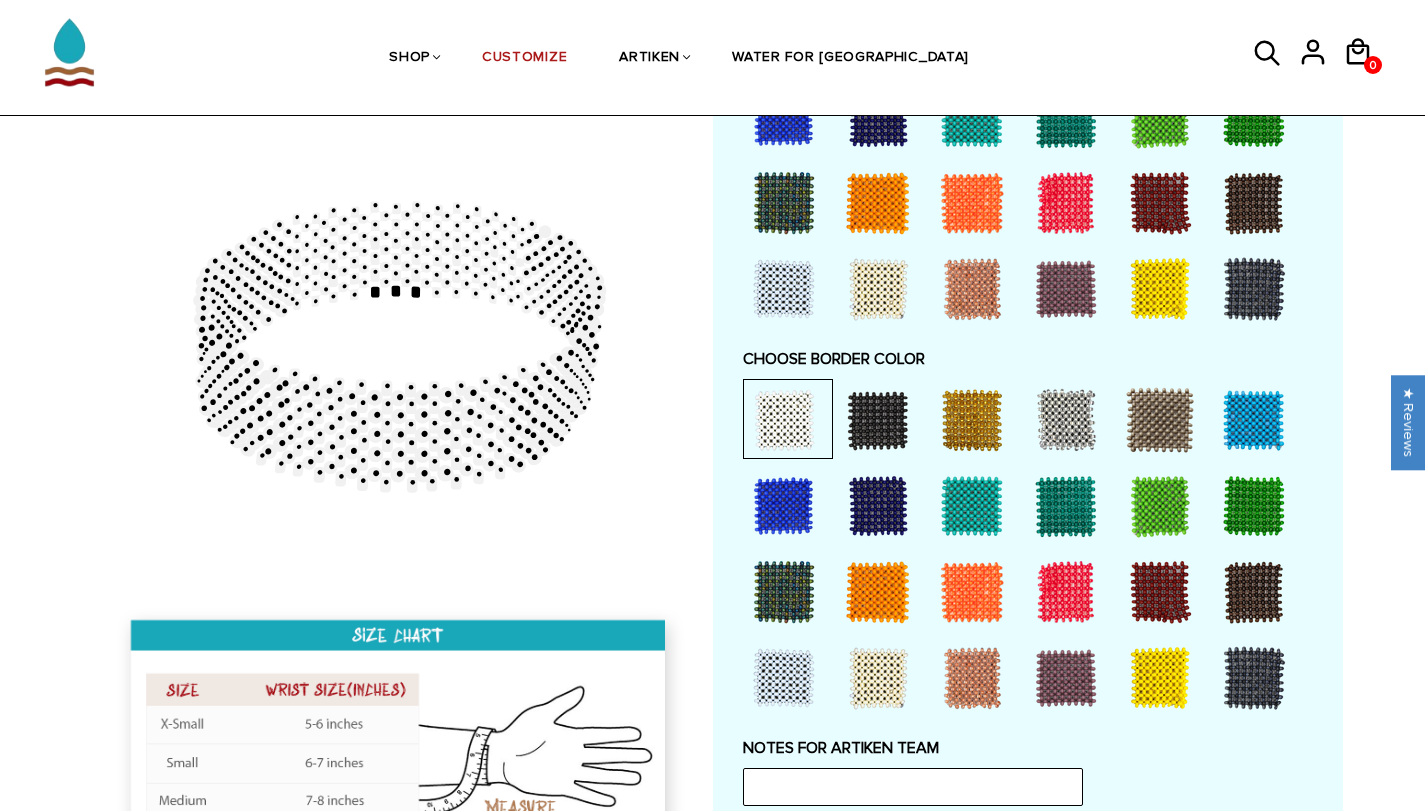 scroll, scrollTop: 1000, scrollLeft: 0, axis: vertical 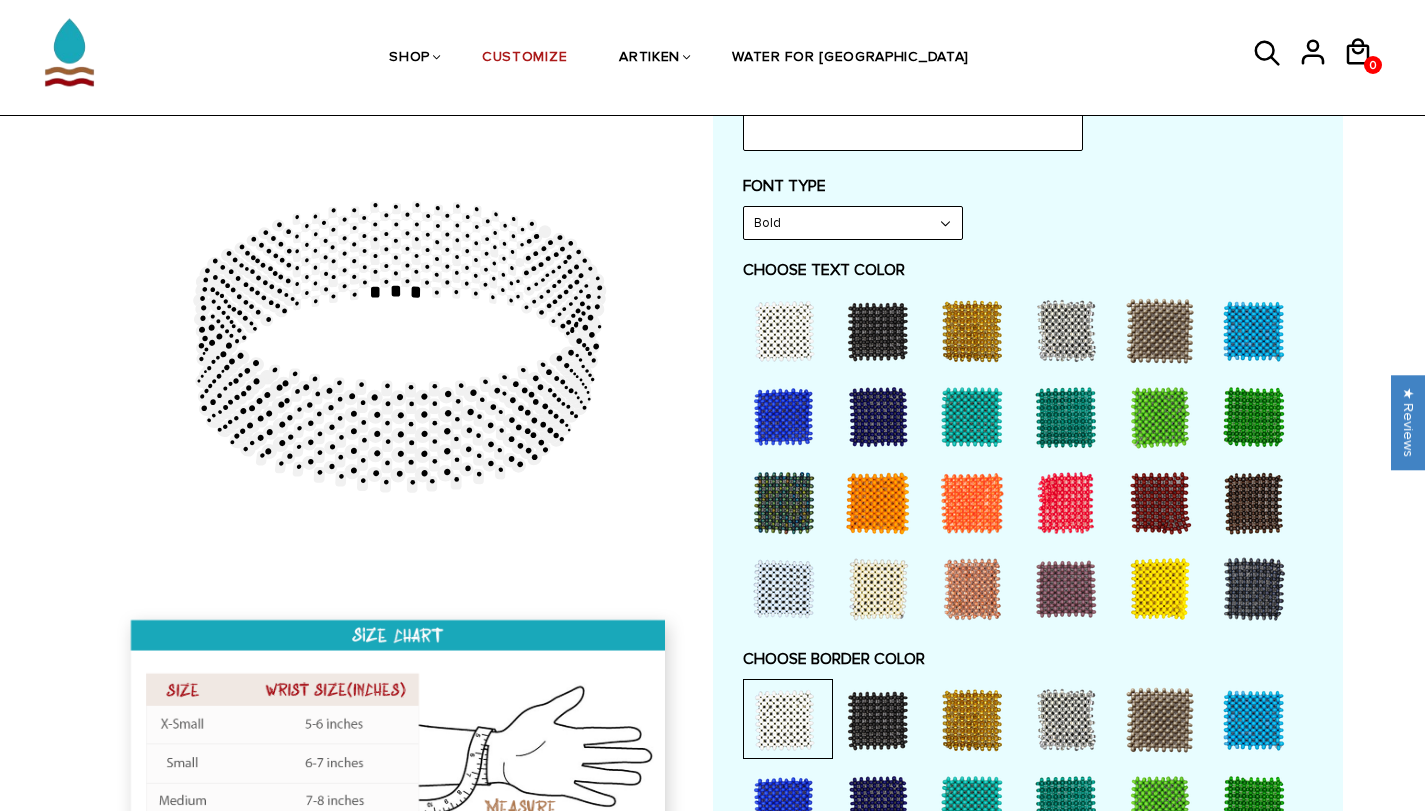 click at bounding box center [1160, 589] 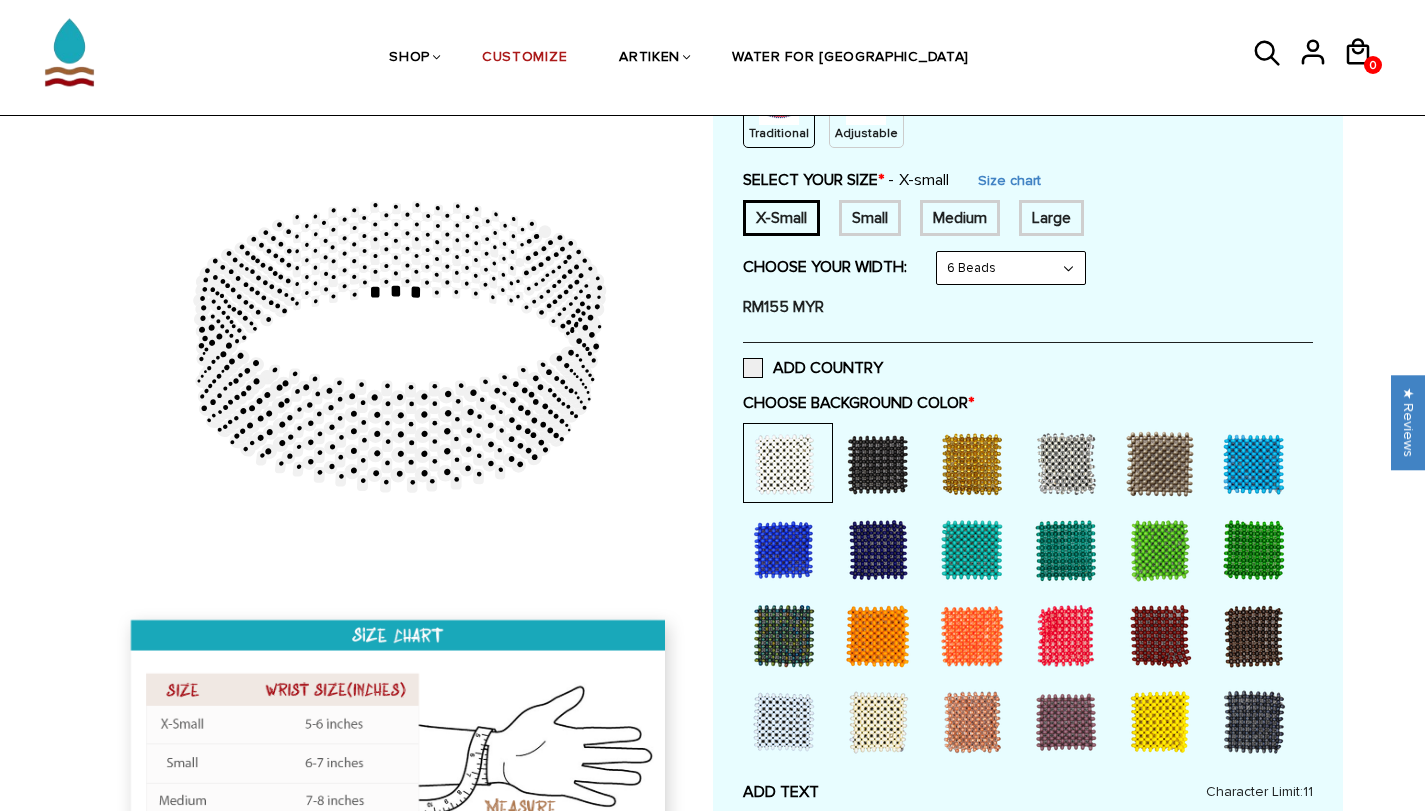 scroll, scrollTop: 300, scrollLeft: 0, axis: vertical 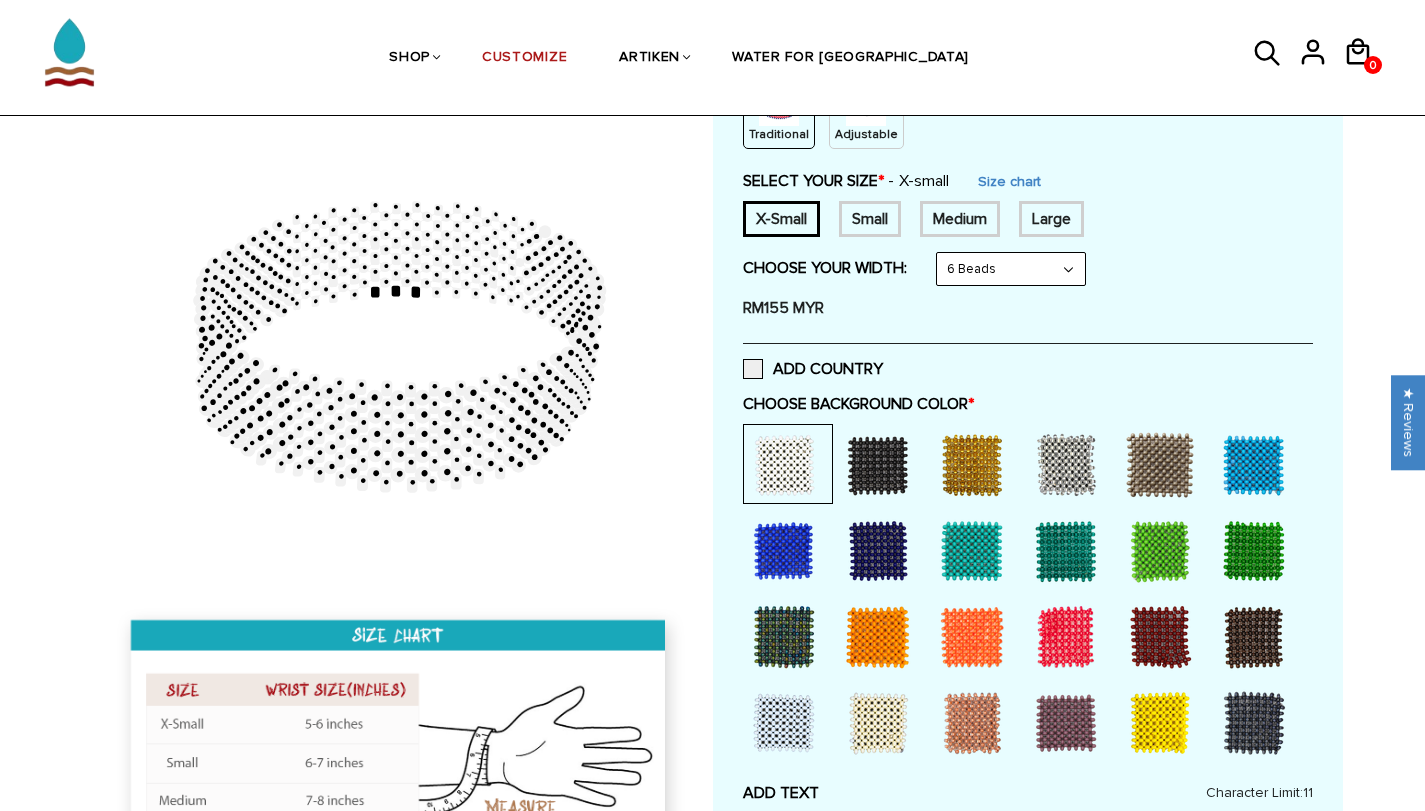 click at bounding box center [1160, 723] 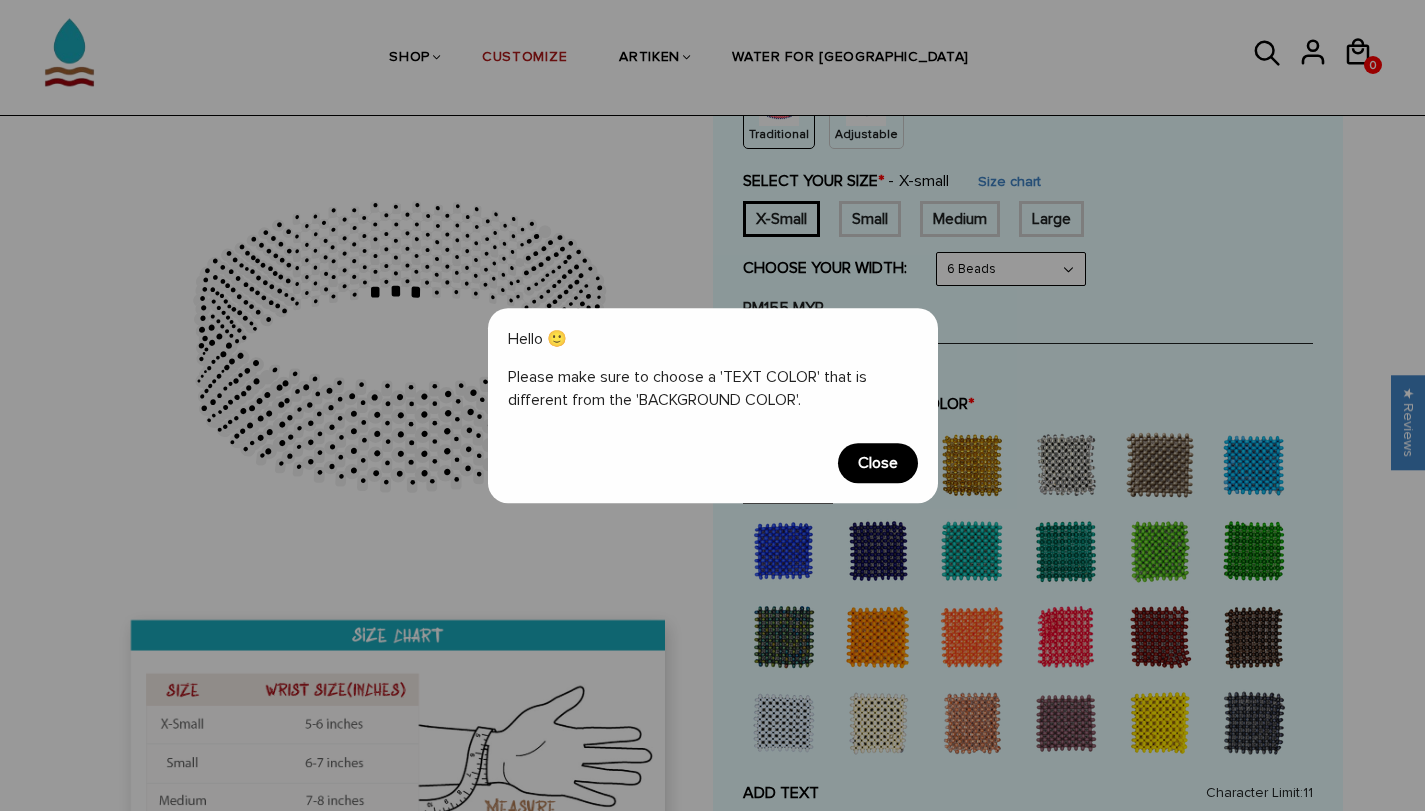 click on "Close" at bounding box center (878, 463) 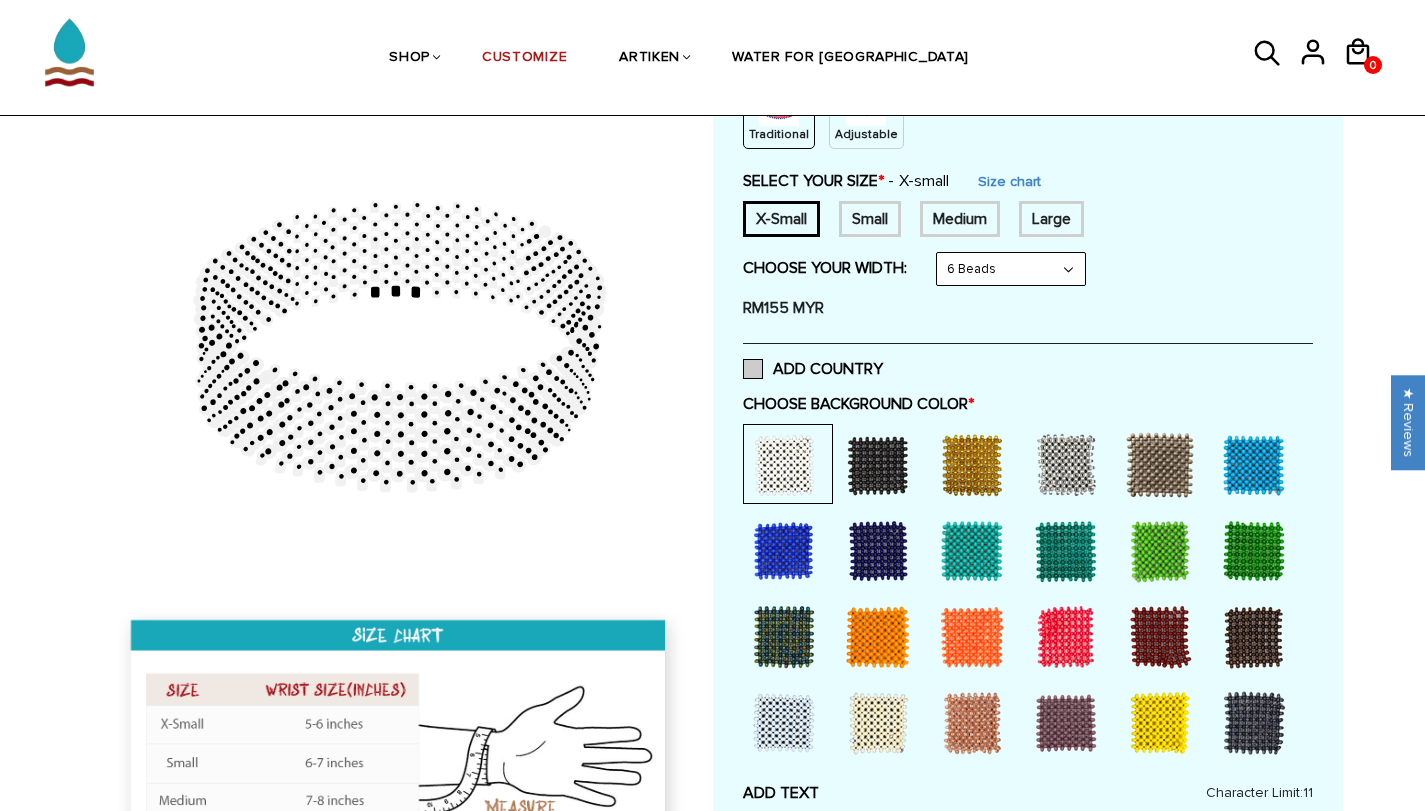 click at bounding box center (753, 369) 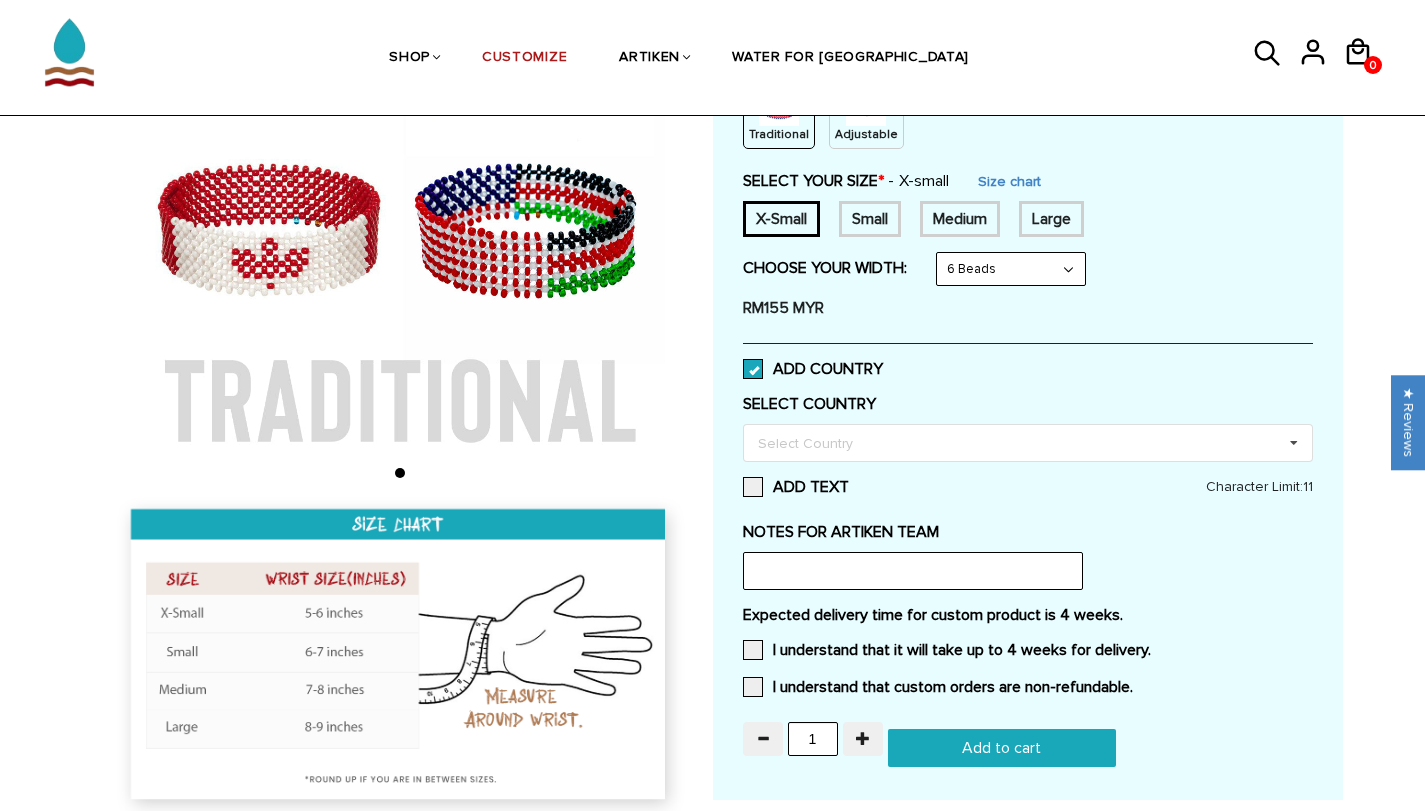 click at bounding box center [753, 369] 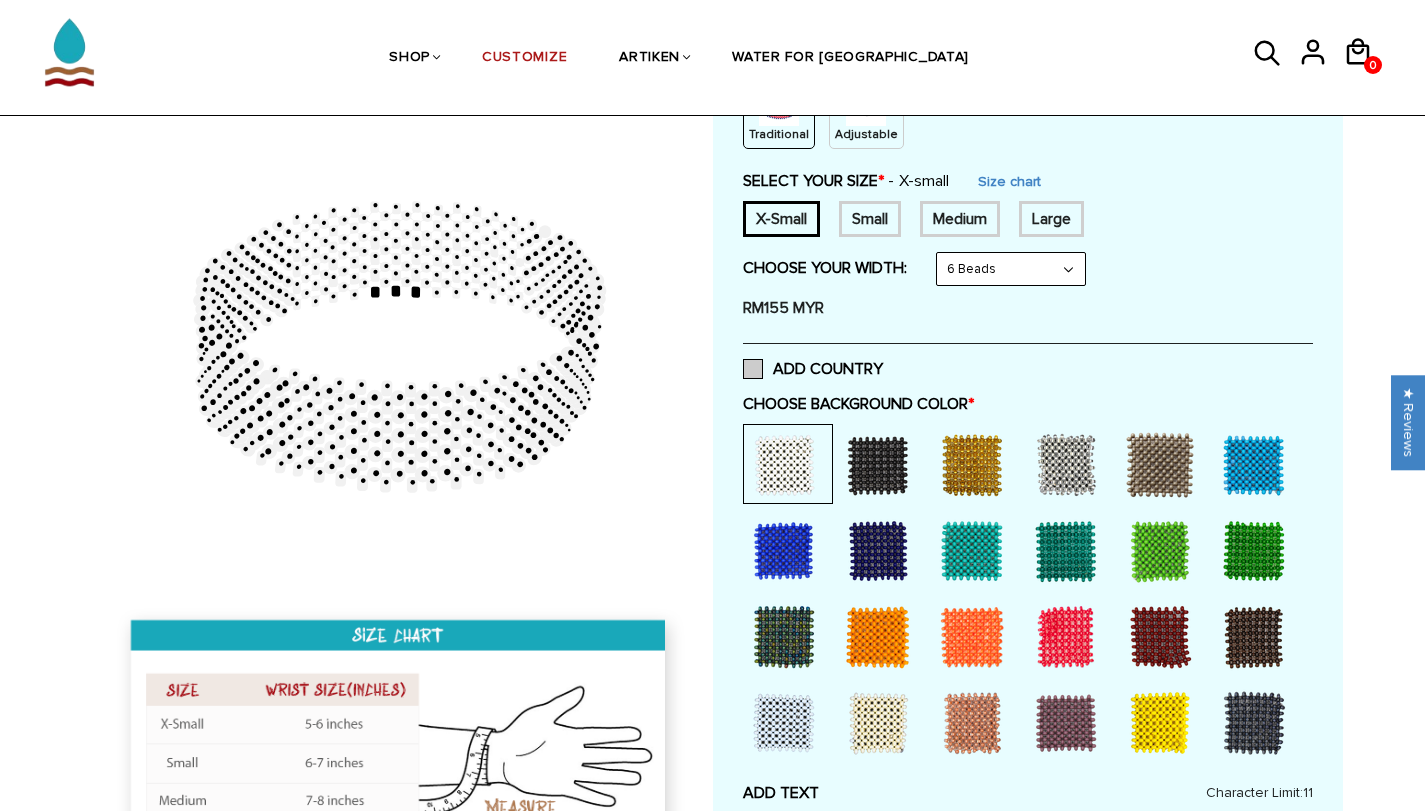 click at bounding box center [753, 369] 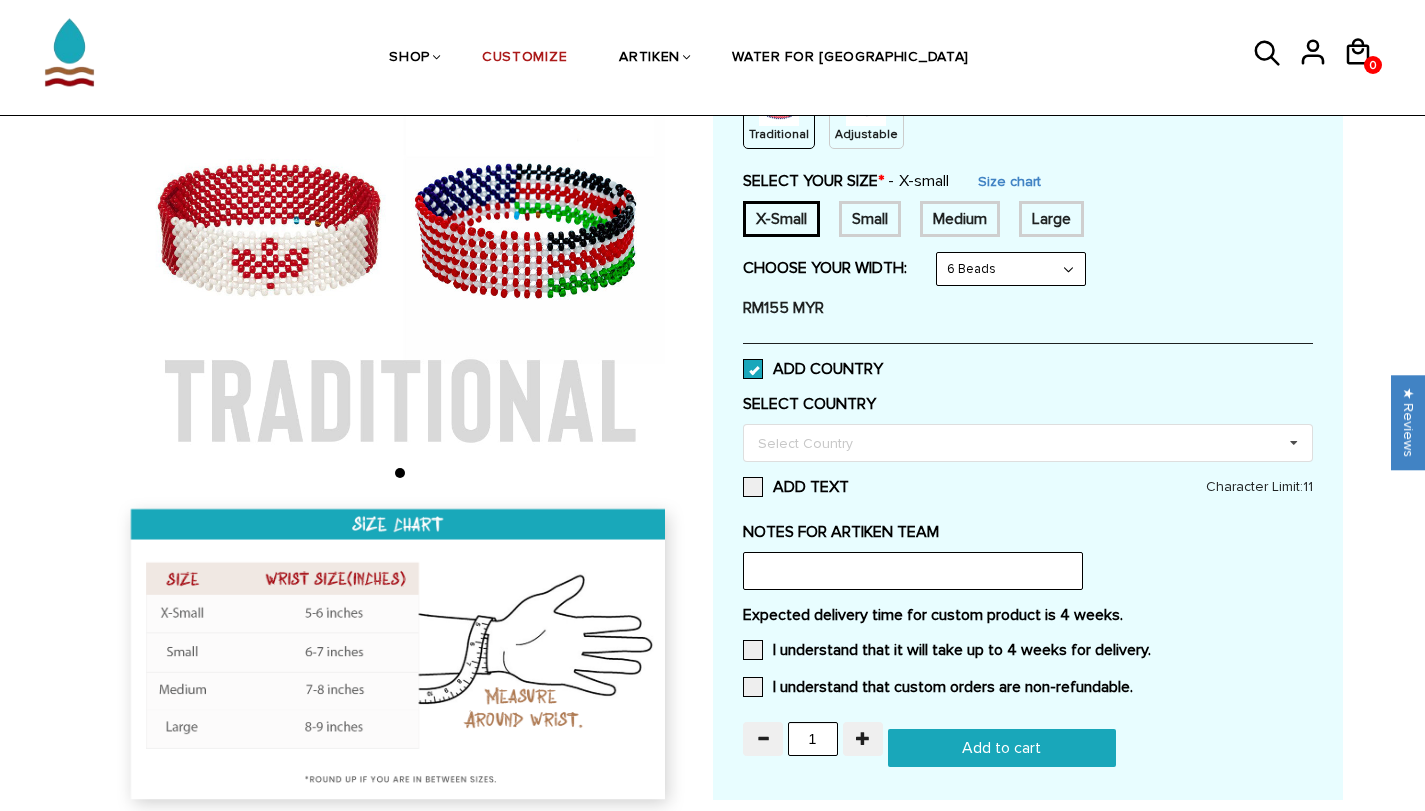 click at bounding box center [753, 369] 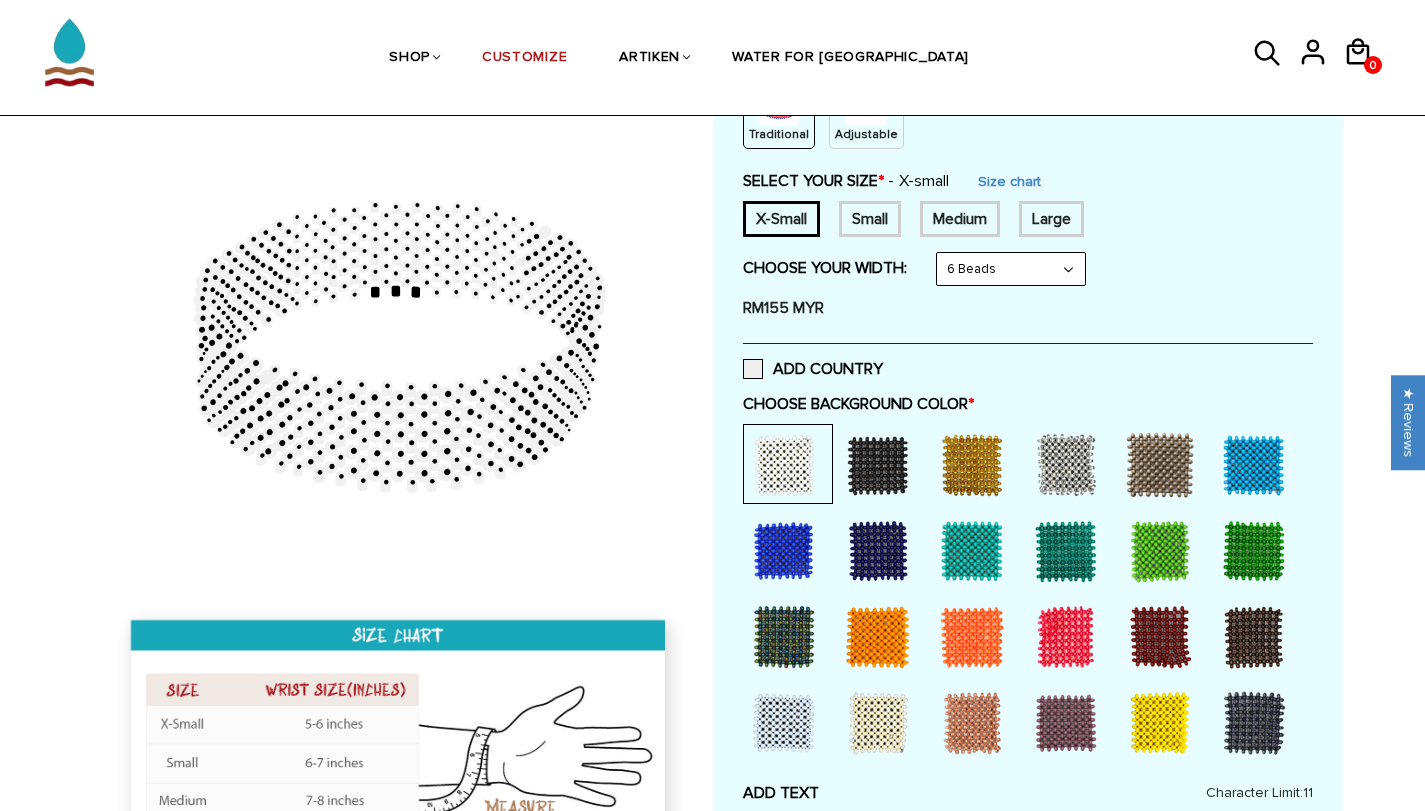 click on "8 Beads
6 Beads
10 Beads" at bounding box center (1011, 269) 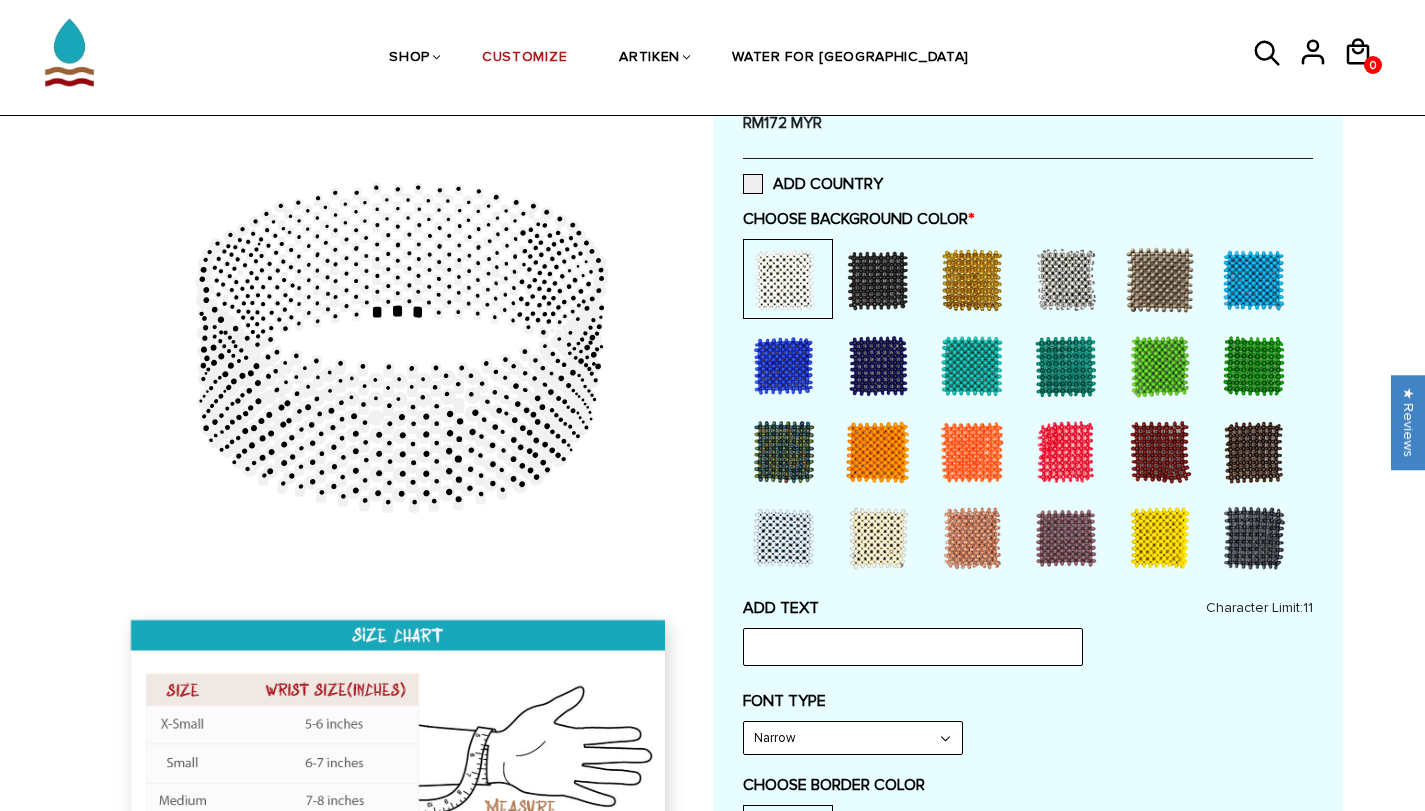 scroll, scrollTop: 500, scrollLeft: 0, axis: vertical 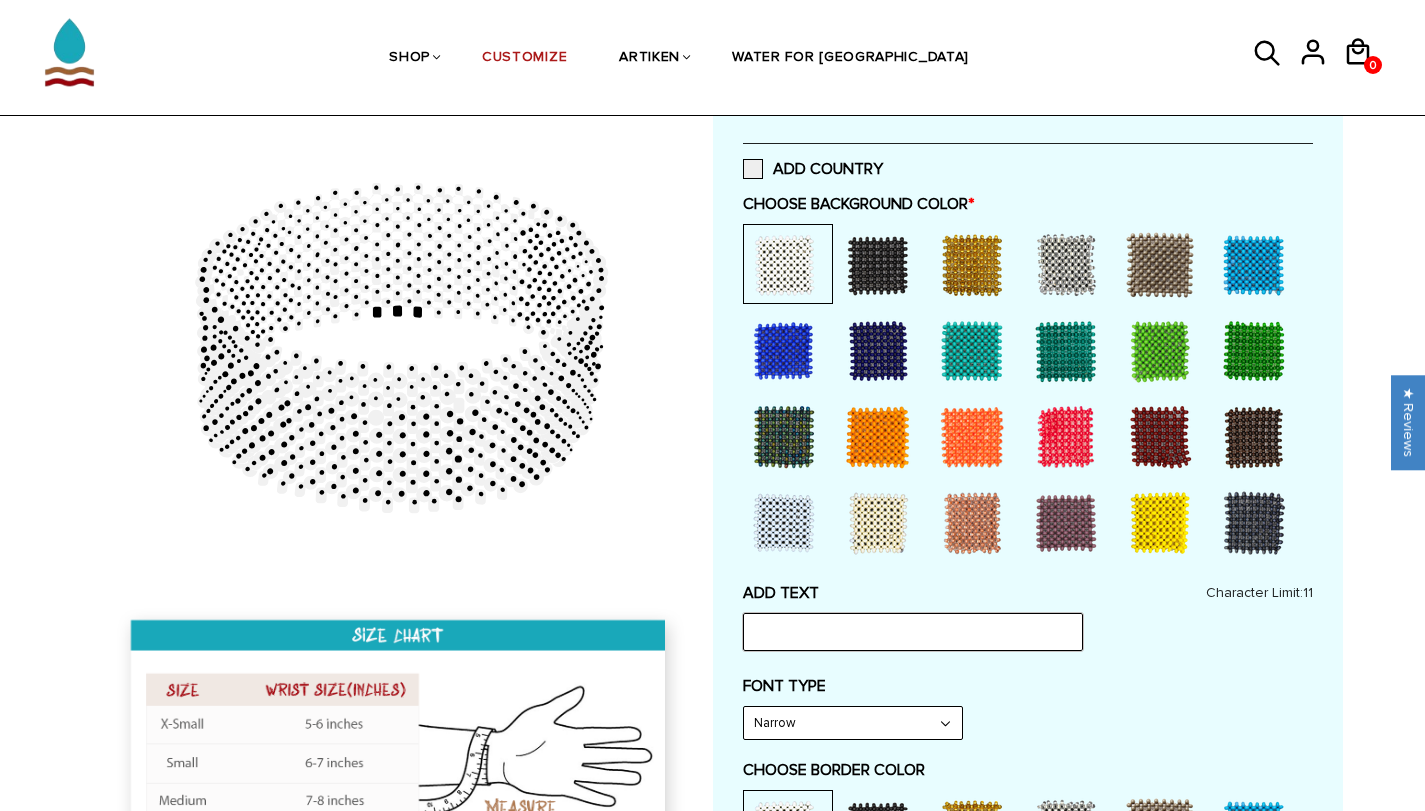 click at bounding box center (913, 632) 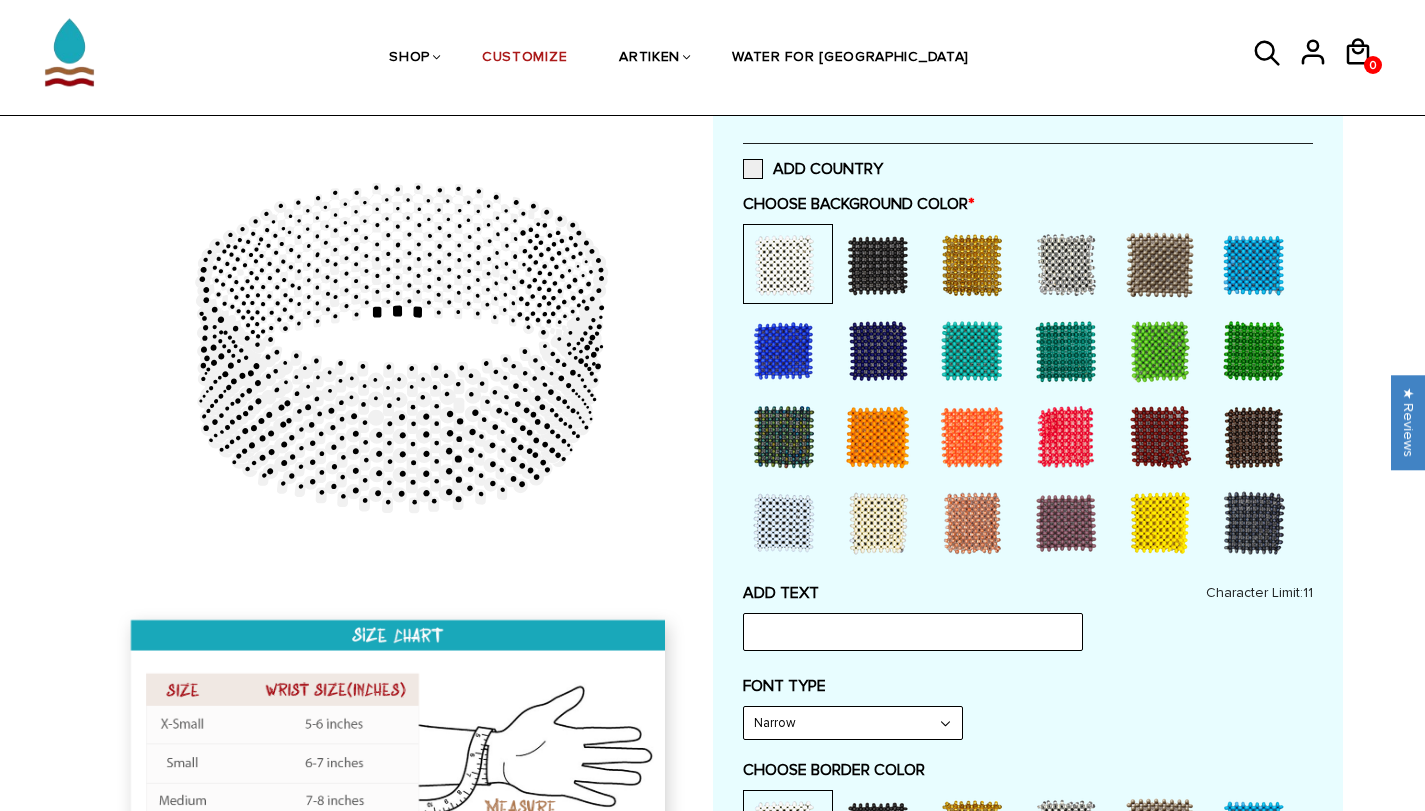 click on "Narrow
Bold" at bounding box center [853, 723] 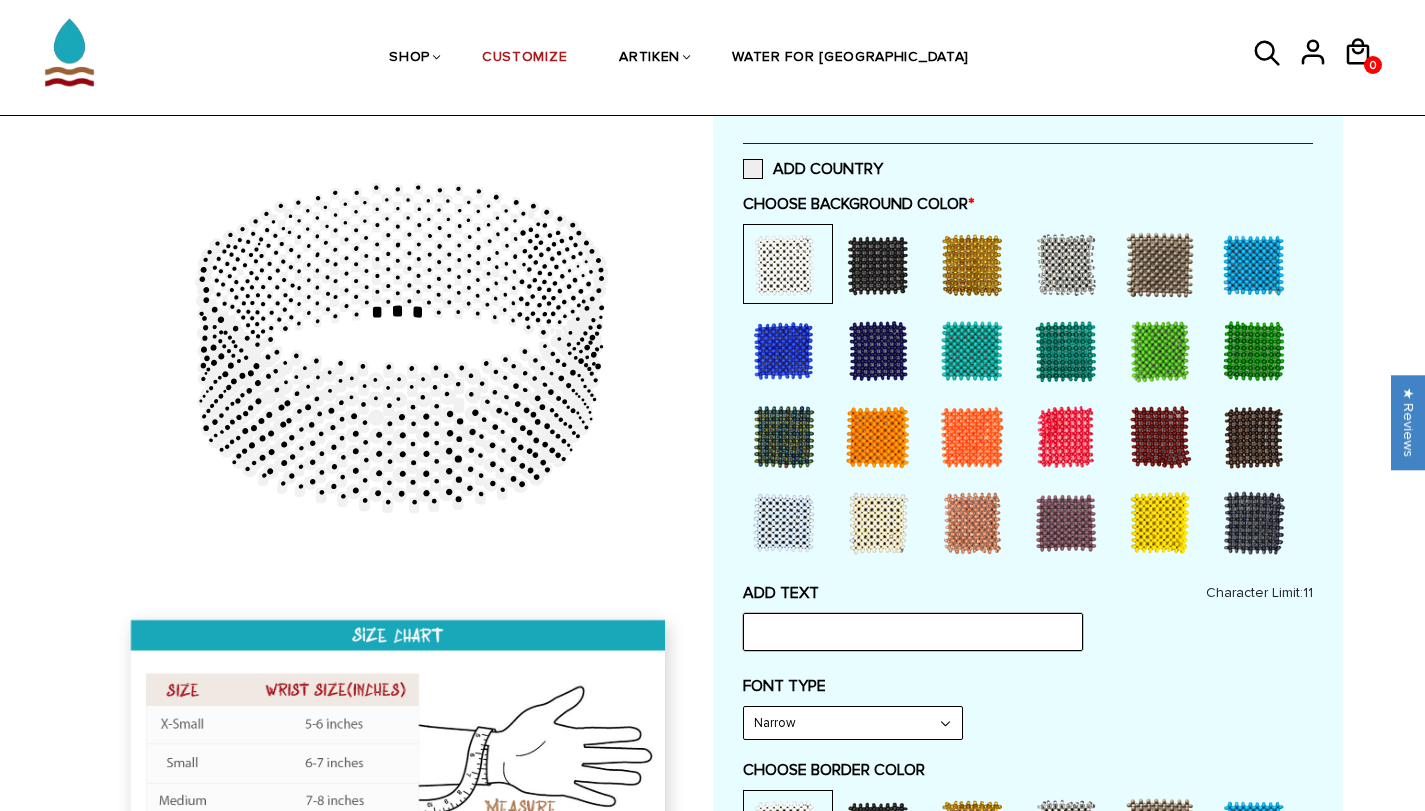 click at bounding box center [913, 632] 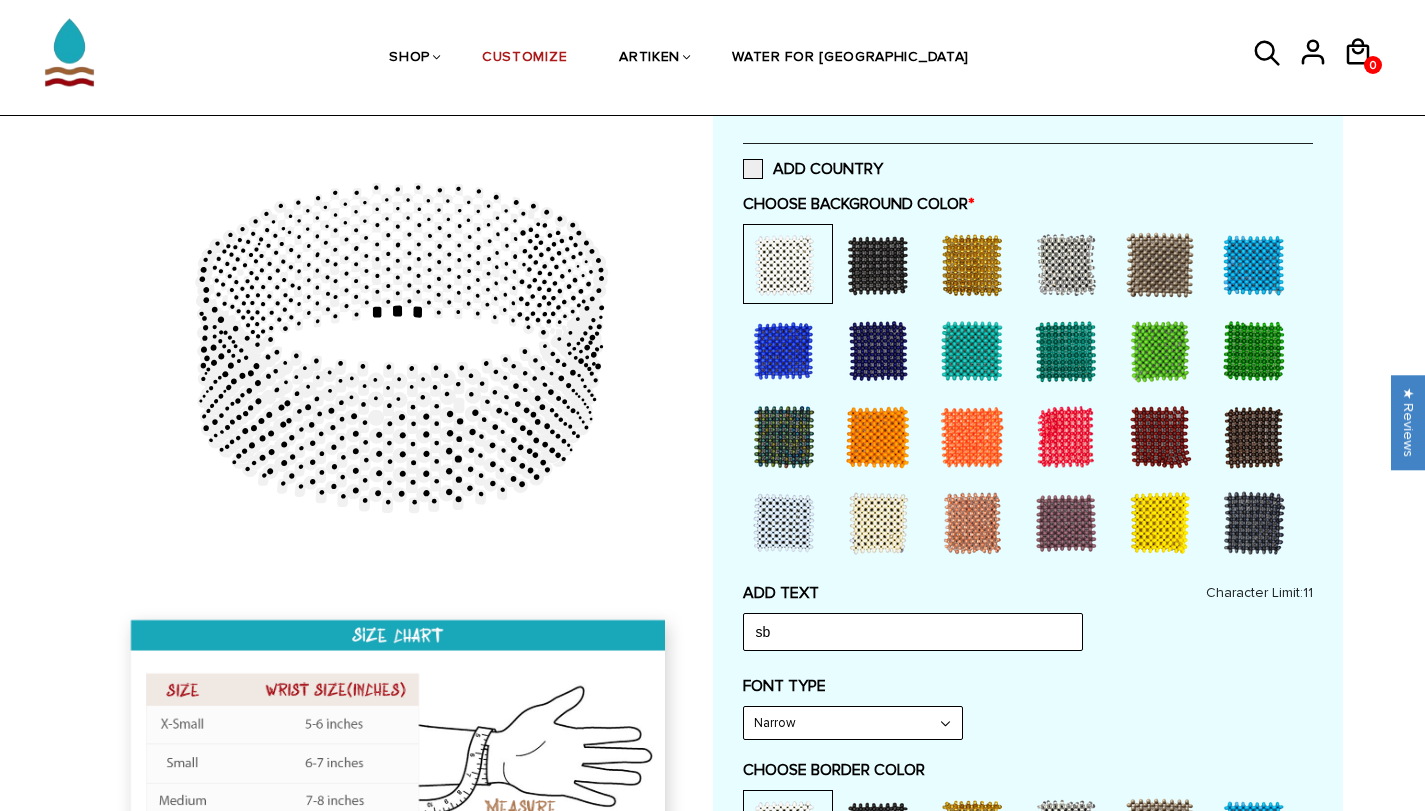 click on "FONT TYPE" at bounding box center [1028, 686] 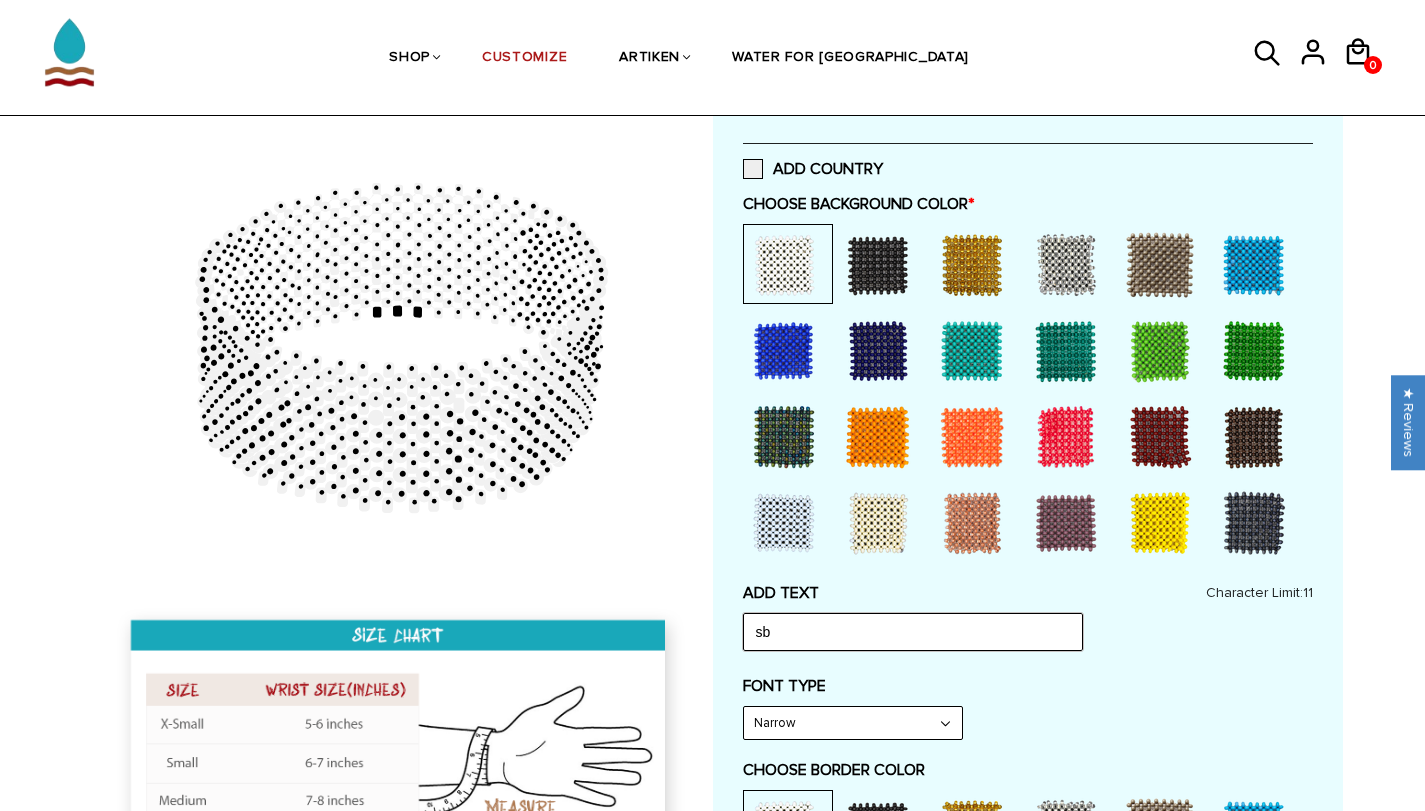 drag, startPoint x: 743, startPoint y: 626, endPoint x: 664, endPoint y: 629, distance: 79.05694 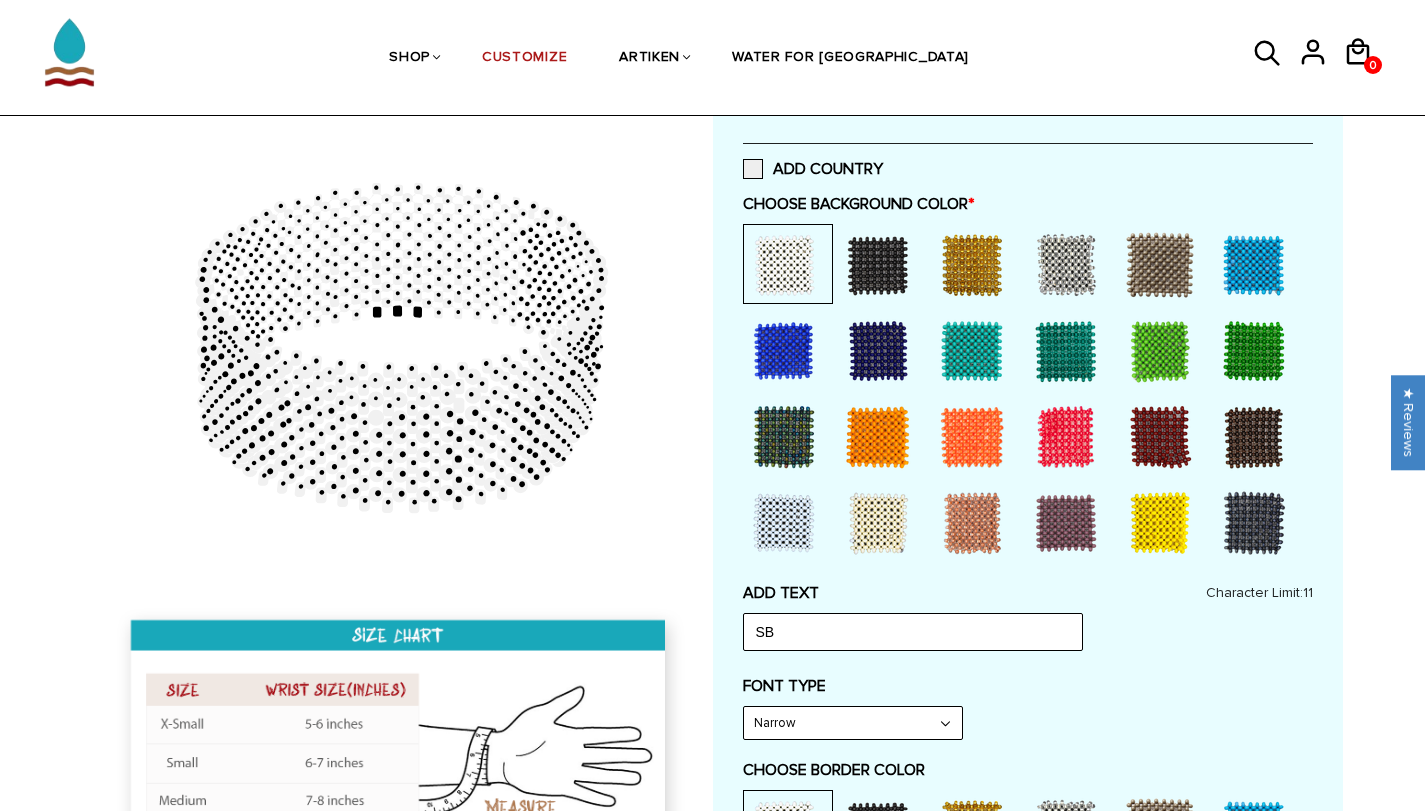 click on "FONT TYPE
Narrow
Narrow
Bold" at bounding box center [1028, 708] 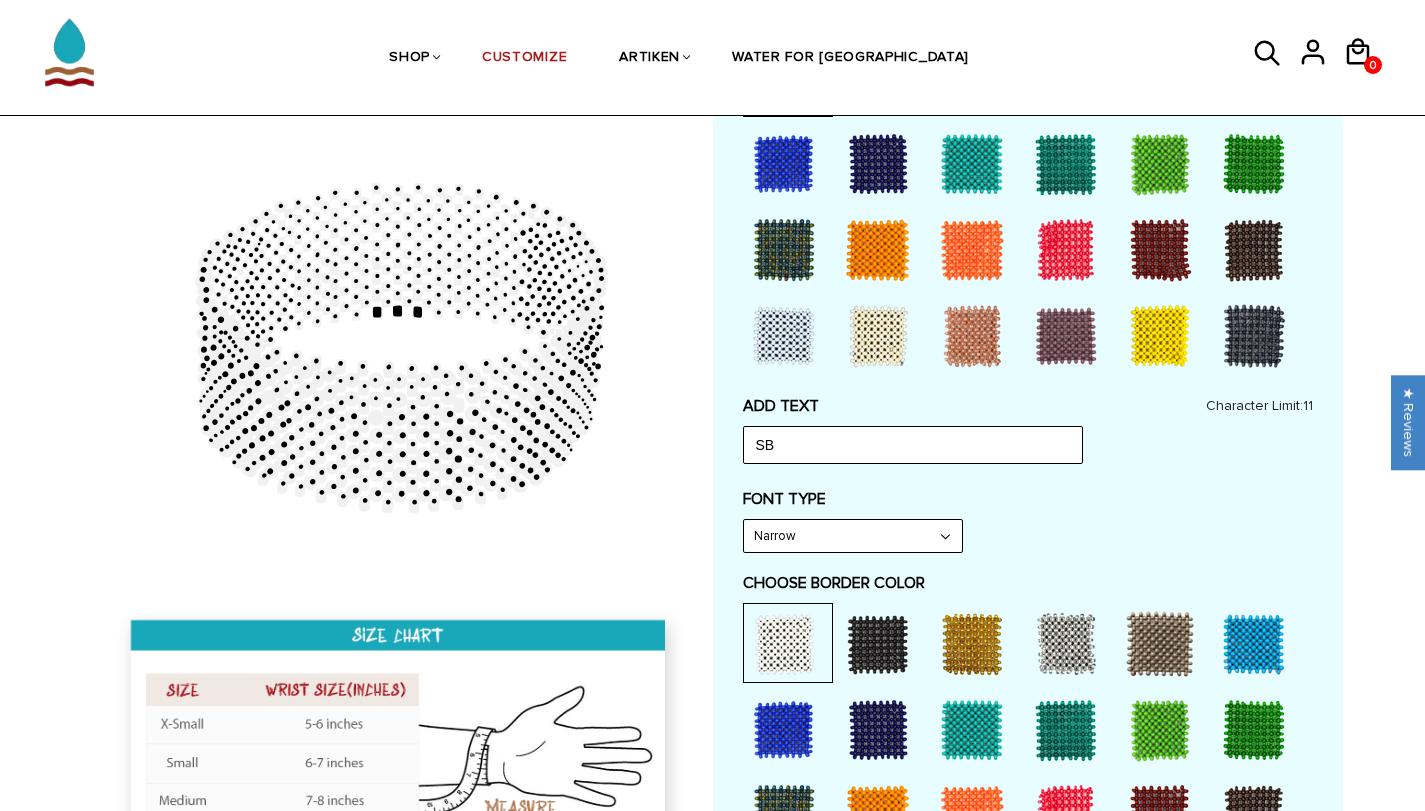 scroll, scrollTop: 700, scrollLeft: 0, axis: vertical 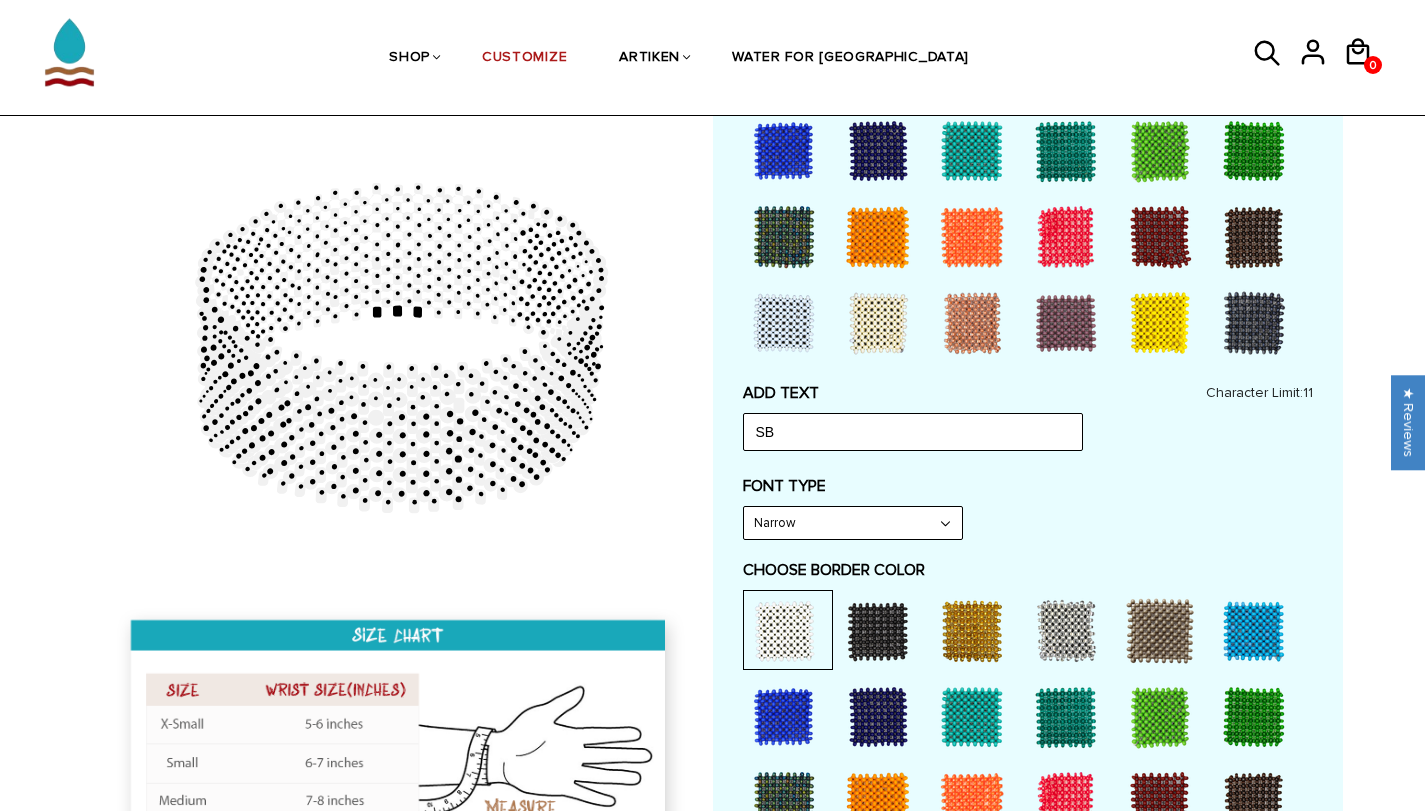 click at bounding box center [784, 631] 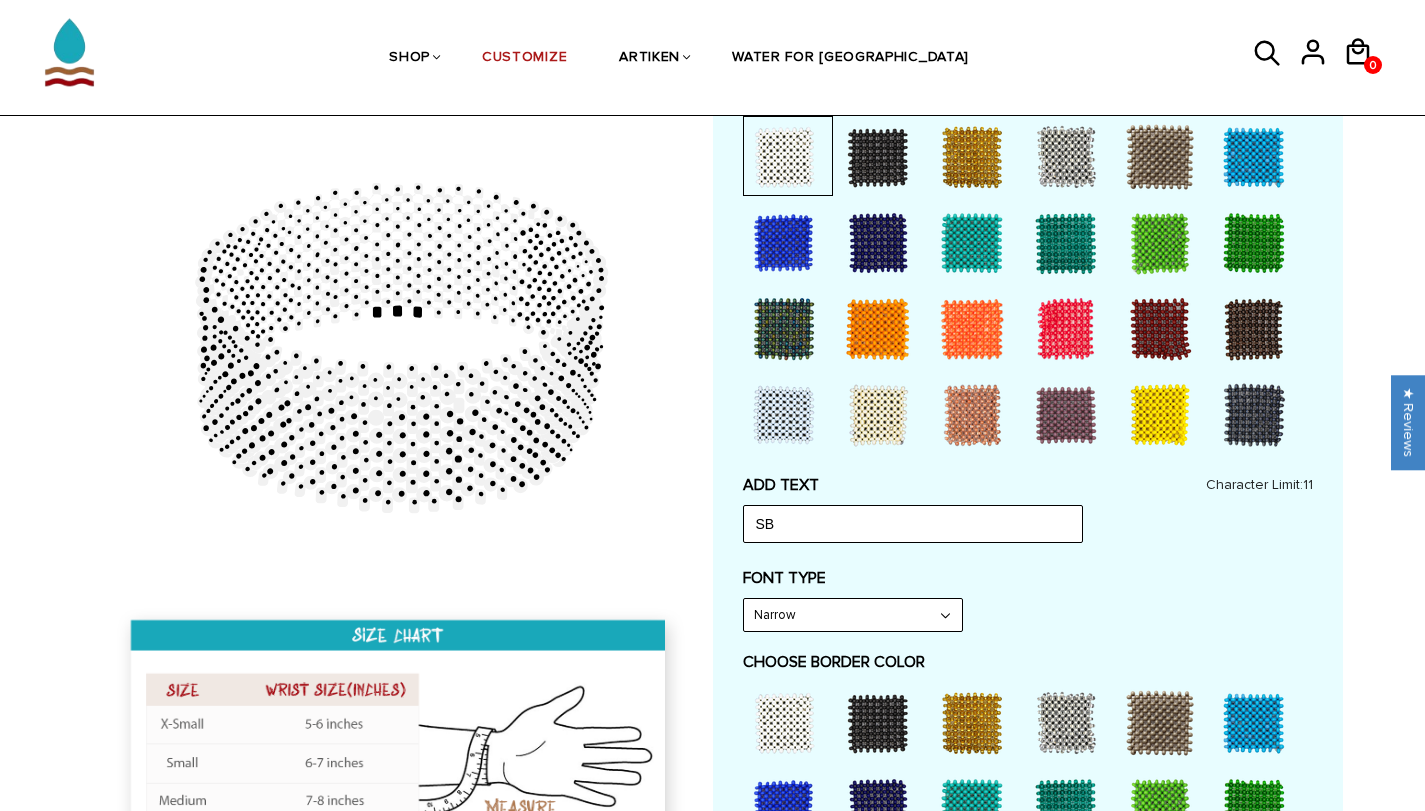 scroll, scrollTop: 500, scrollLeft: 0, axis: vertical 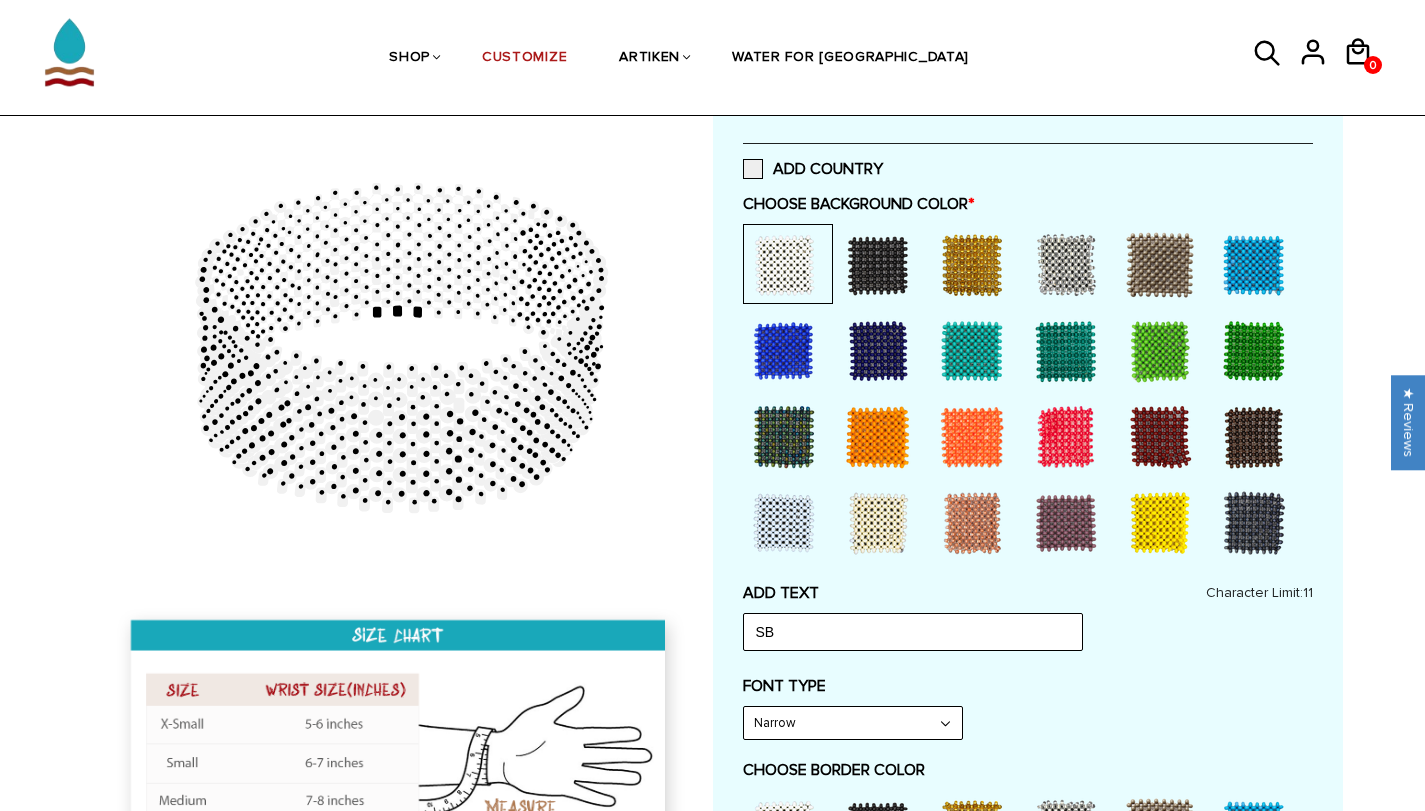 click at bounding box center (878, 351) 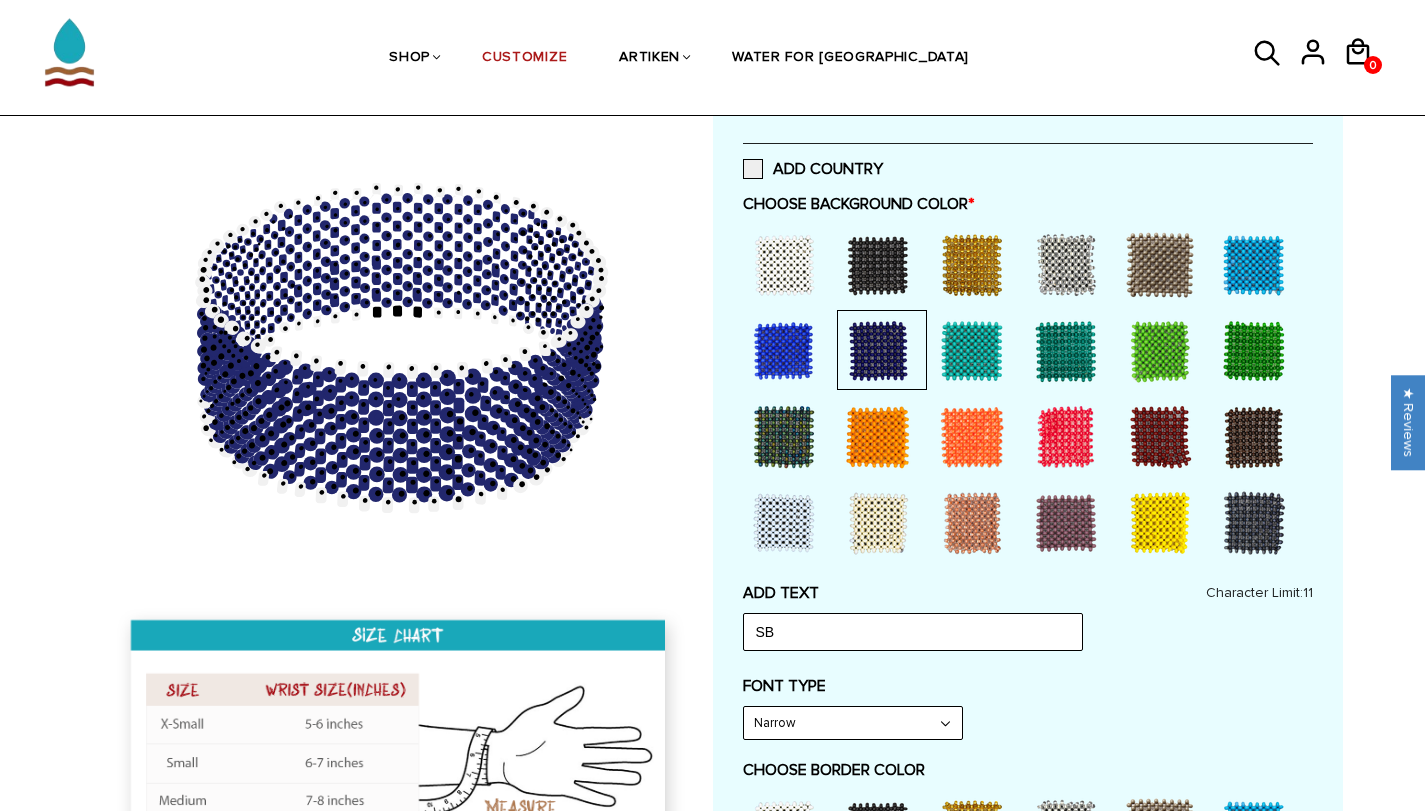 drag, startPoint x: 495, startPoint y: 391, endPoint x: 702, endPoint y: 374, distance: 207.6969 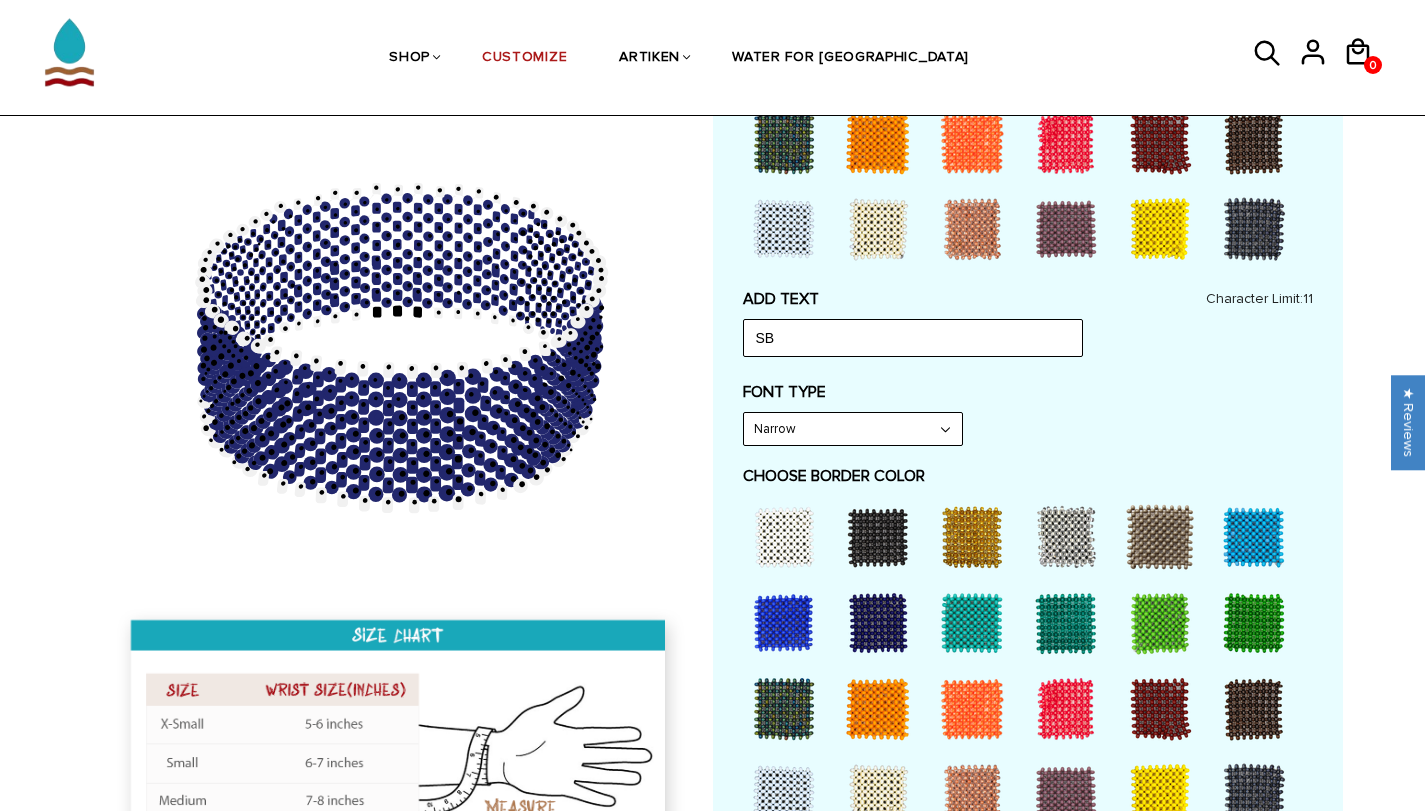 scroll, scrollTop: 800, scrollLeft: 0, axis: vertical 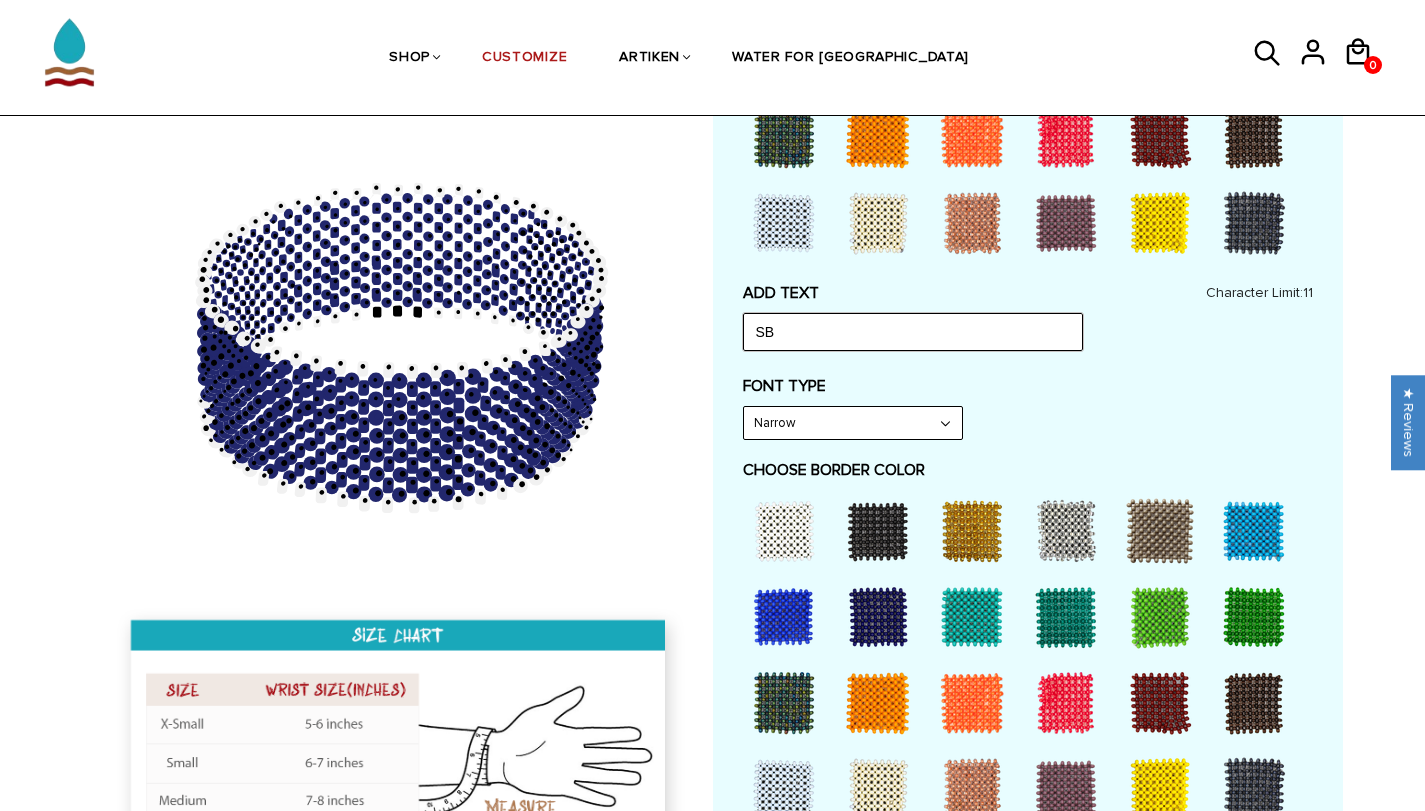 click on "SB" at bounding box center [913, 332] 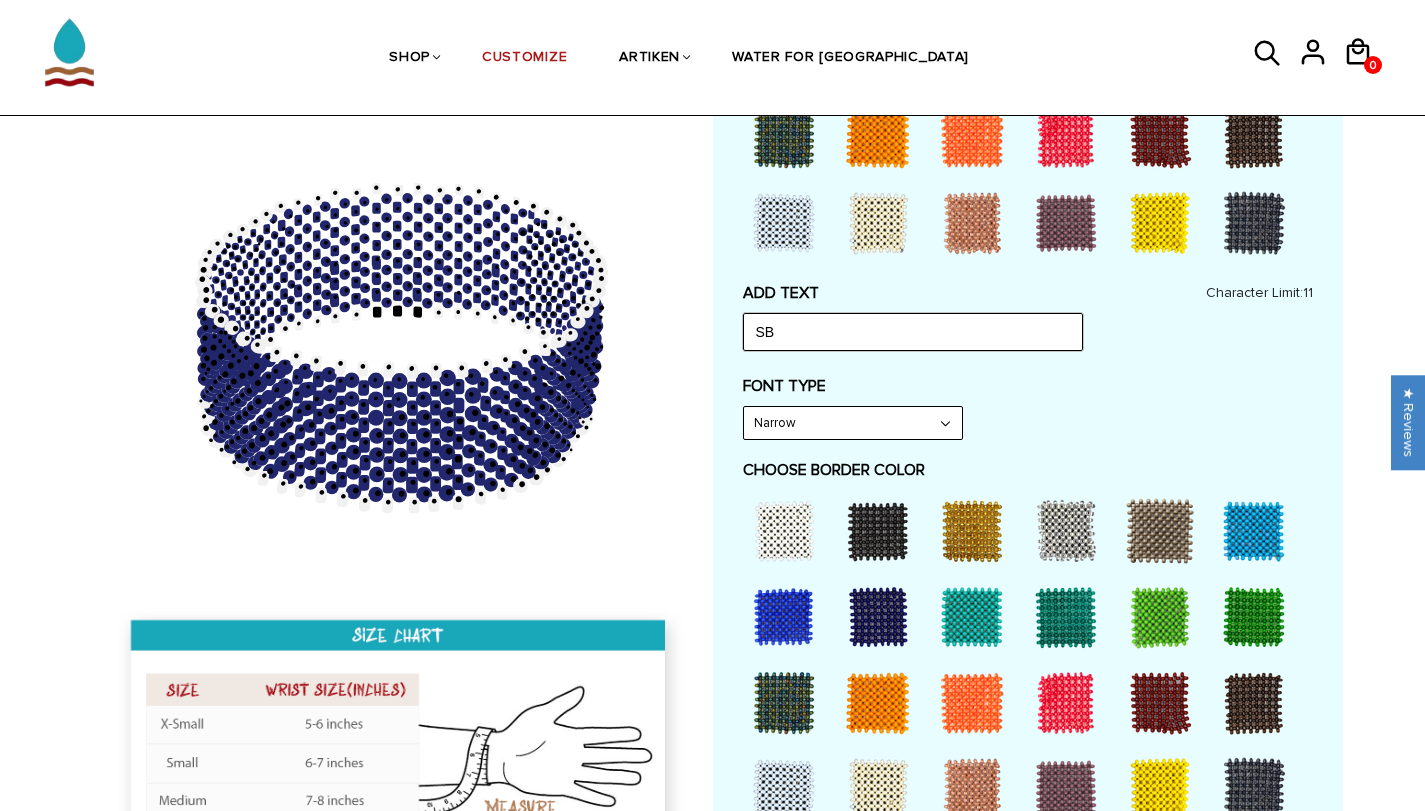 drag, startPoint x: 899, startPoint y: 339, endPoint x: 692, endPoint y: 338, distance: 207.00241 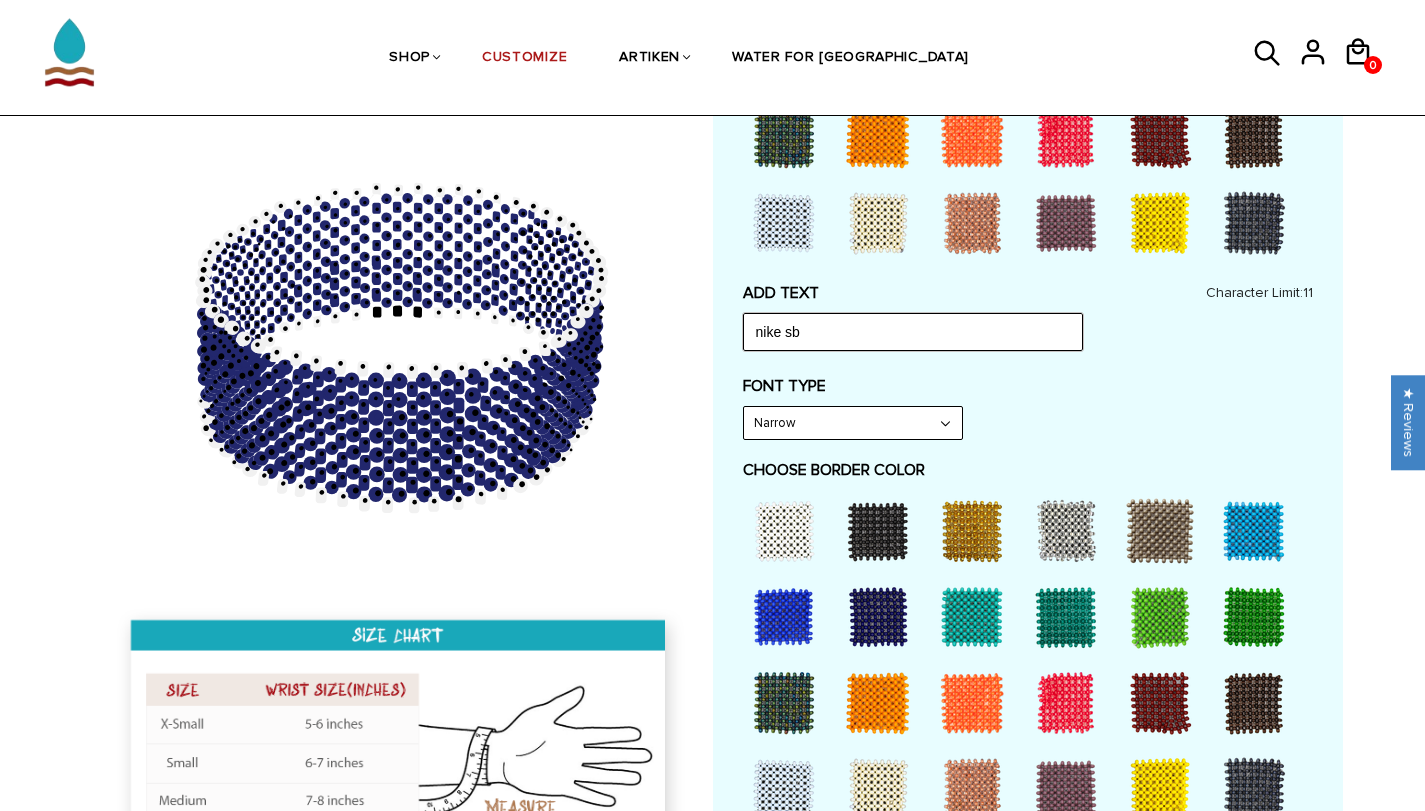 type on "nike sb" 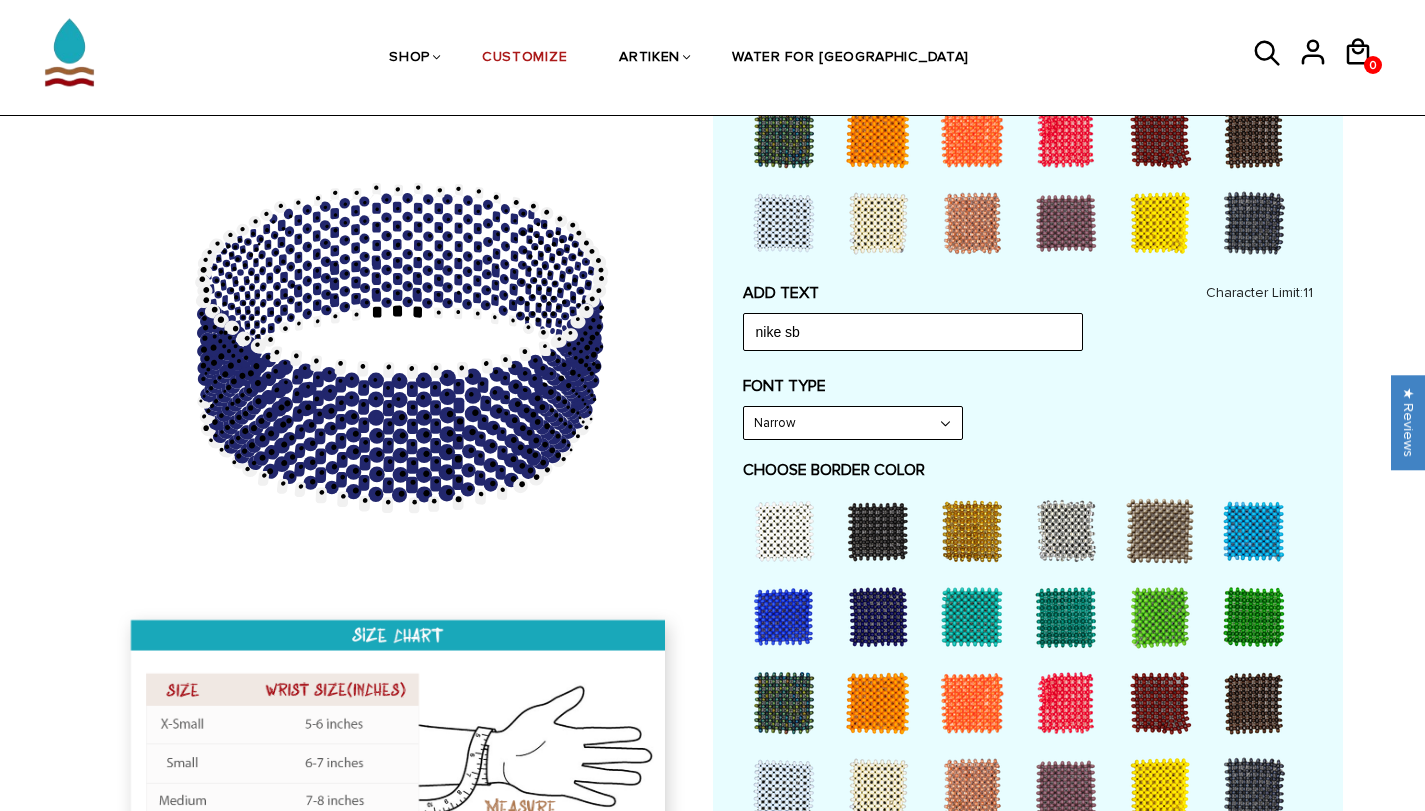 click on "FONT TYPE
Narrow
Narrow
Bold" at bounding box center [1028, 408] 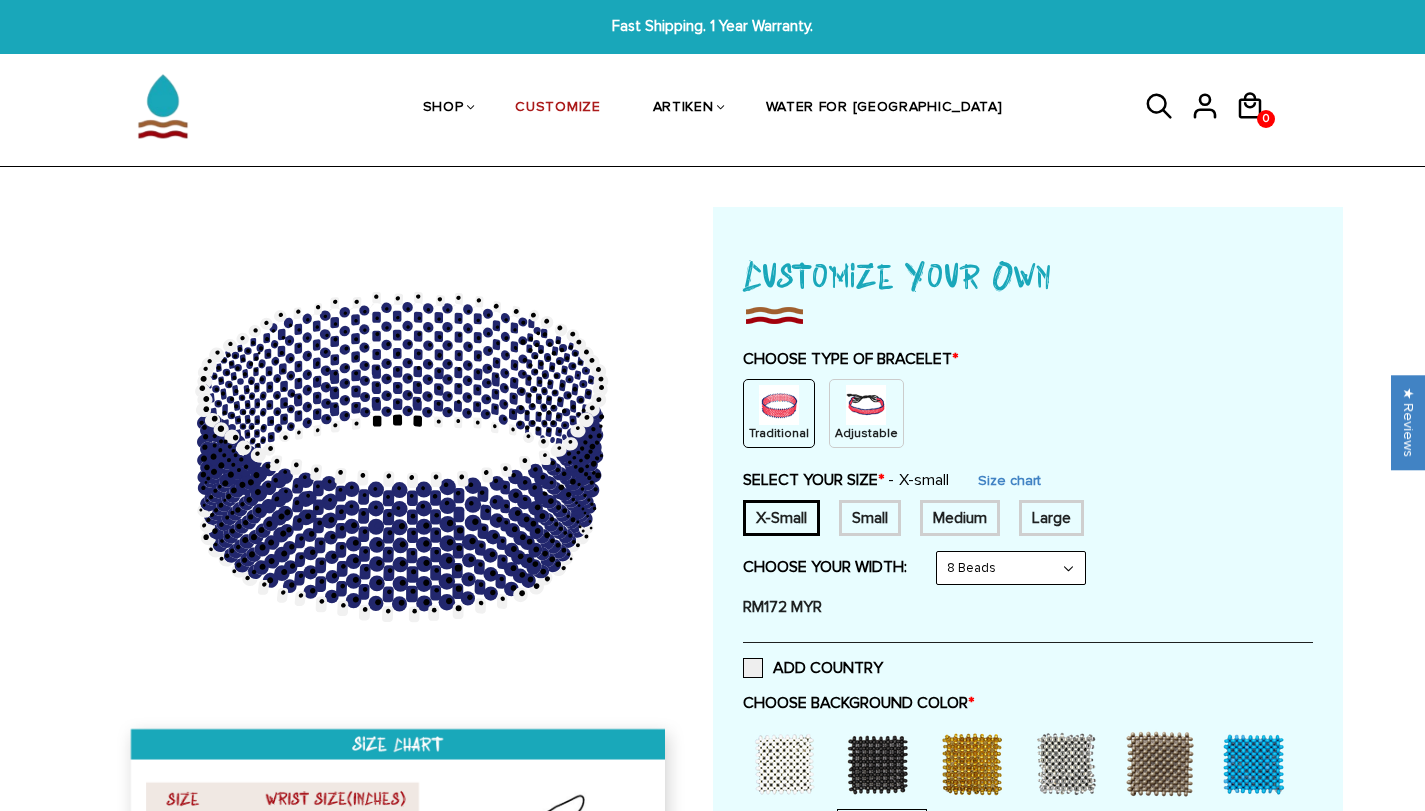 scroll, scrollTop: 0, scrollLeft: 0, axis: both 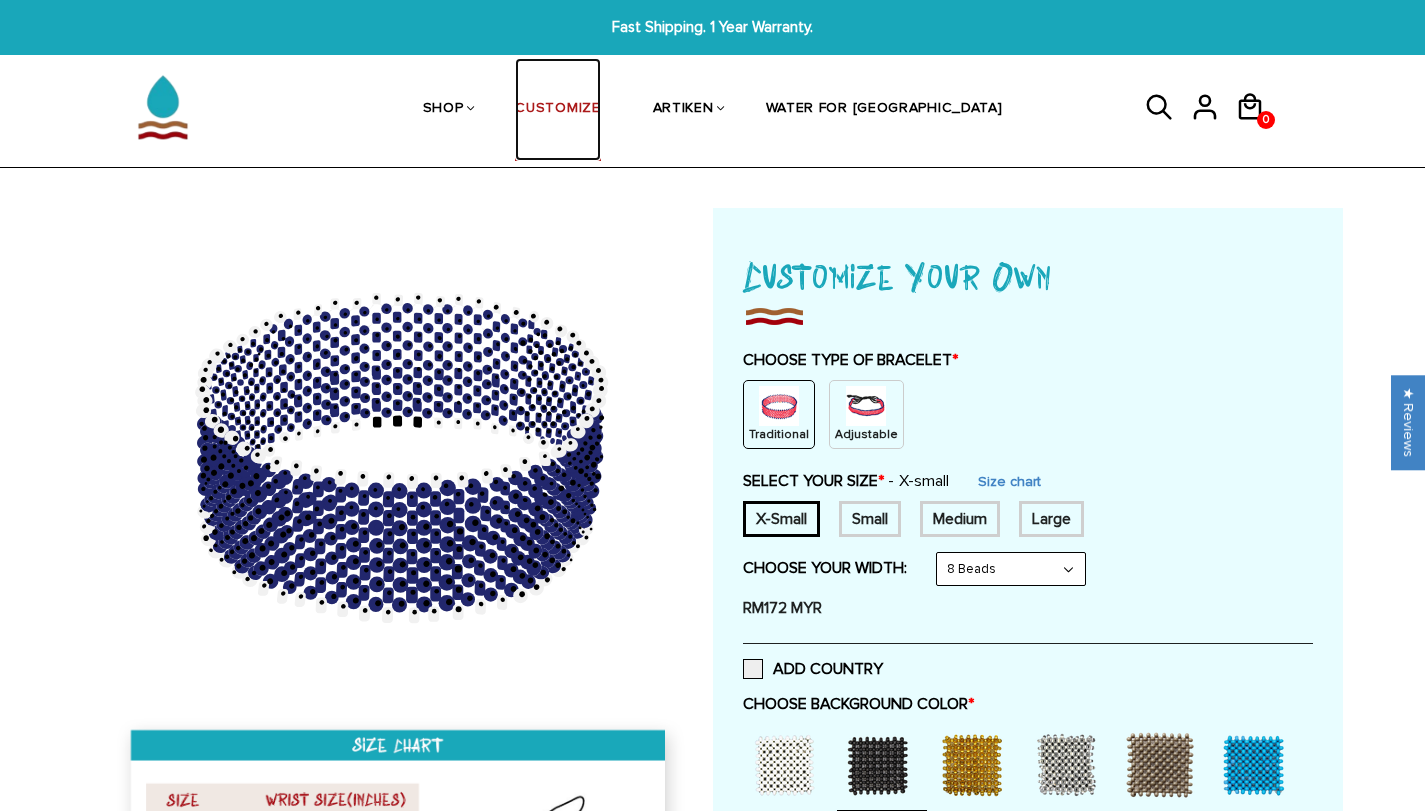 click on "CUSTOMIZE" at bounding box center [557, 109] 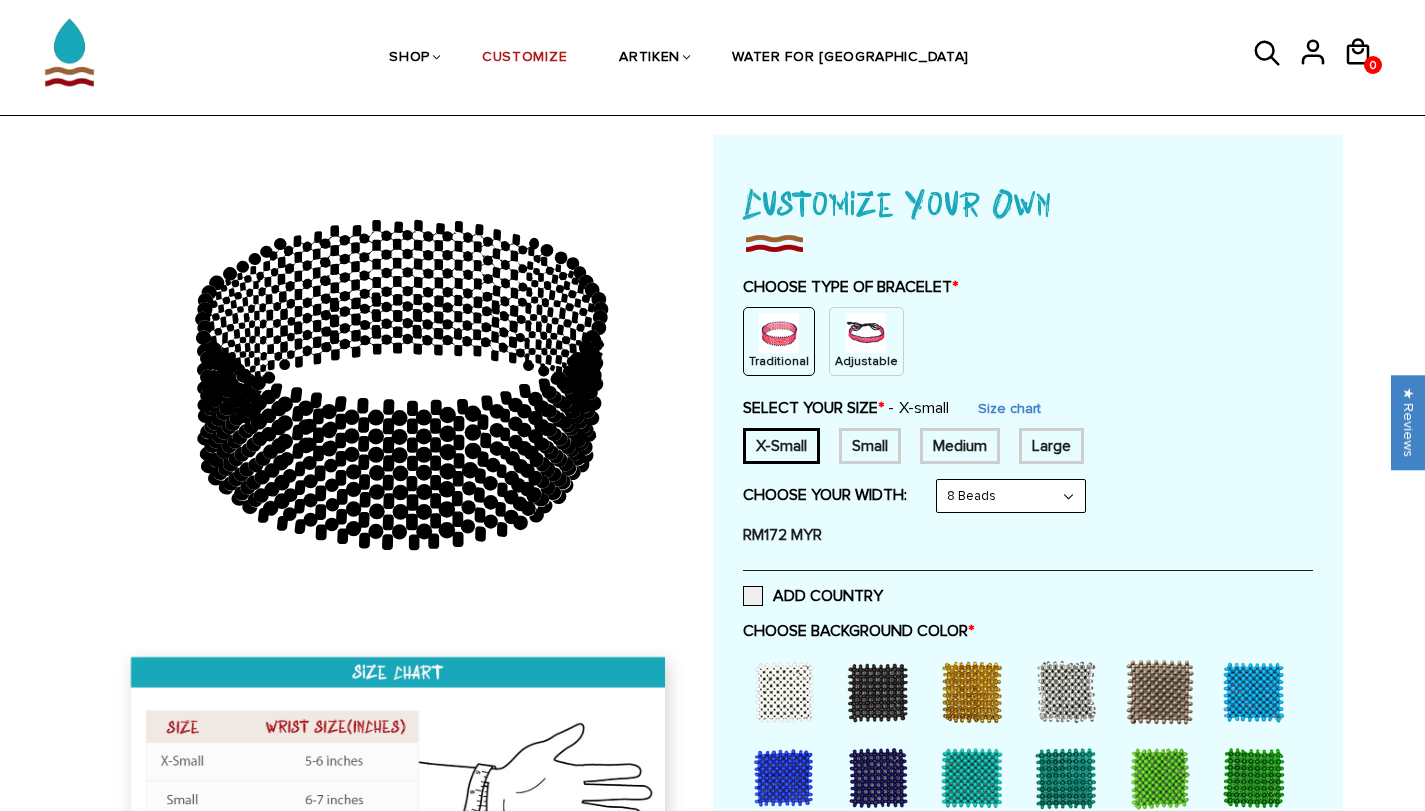 scroll, scrollTop: 300, scrollLeft: 0, axis: vertical 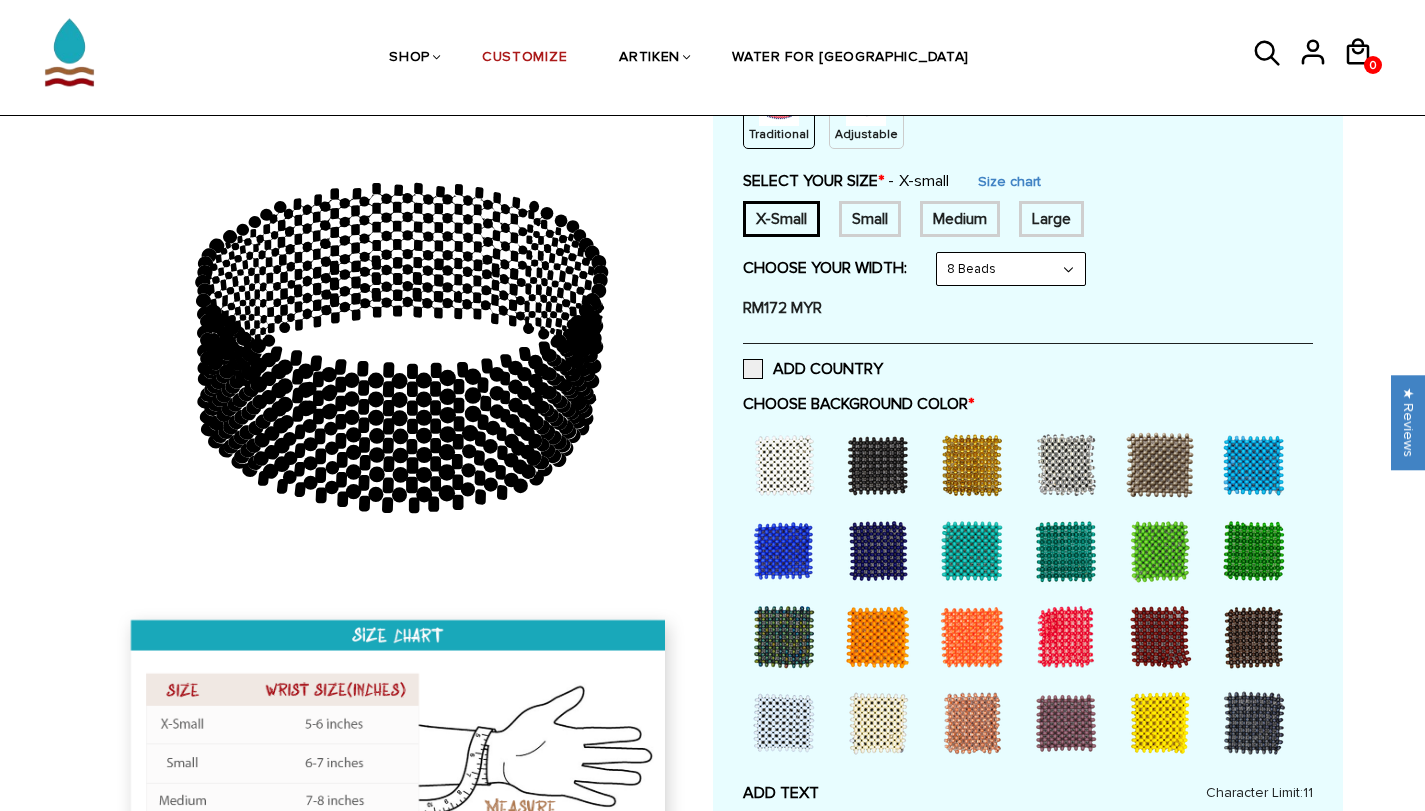 click at bounding box center [878, 551] 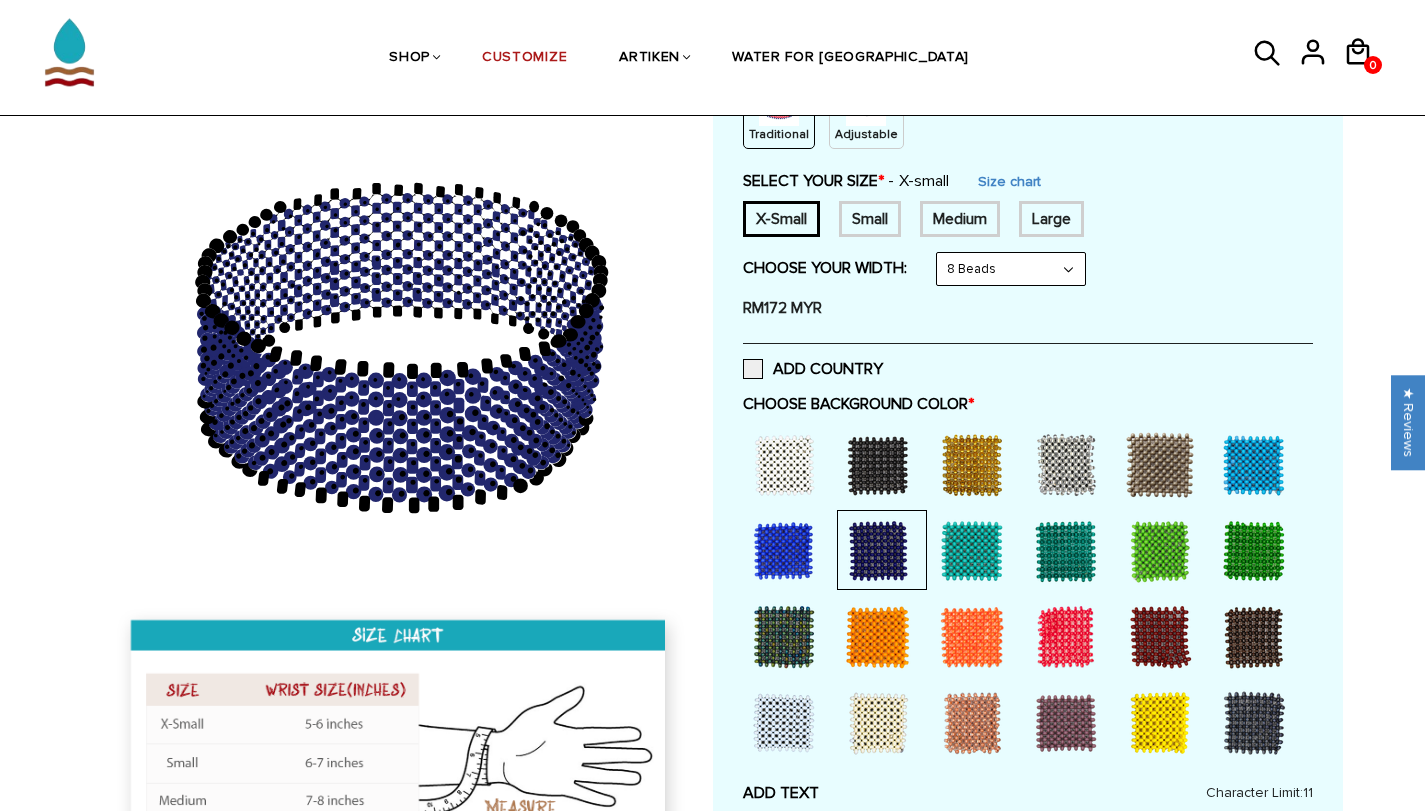 click at bounding box center (784, 551) 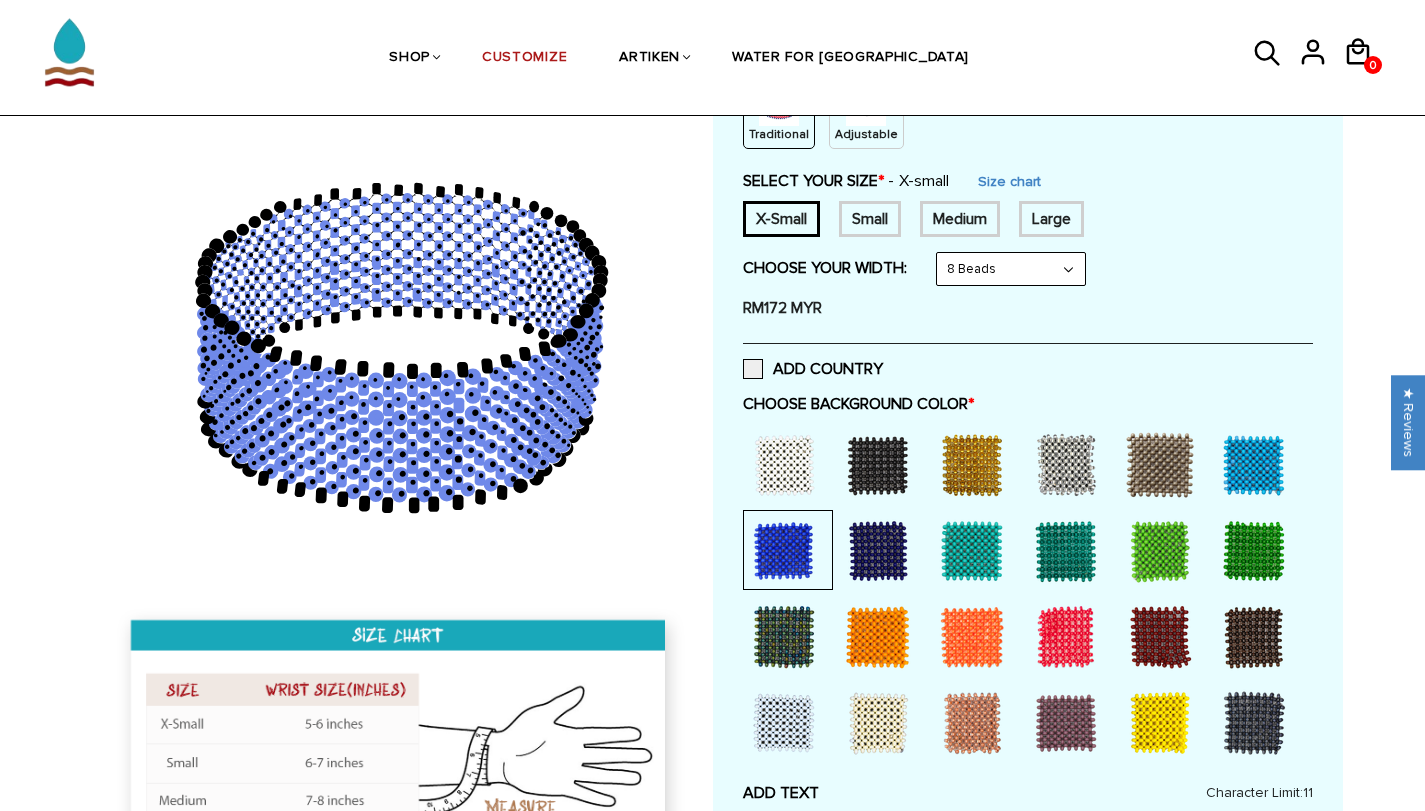 click at bounding box center [878, 551] 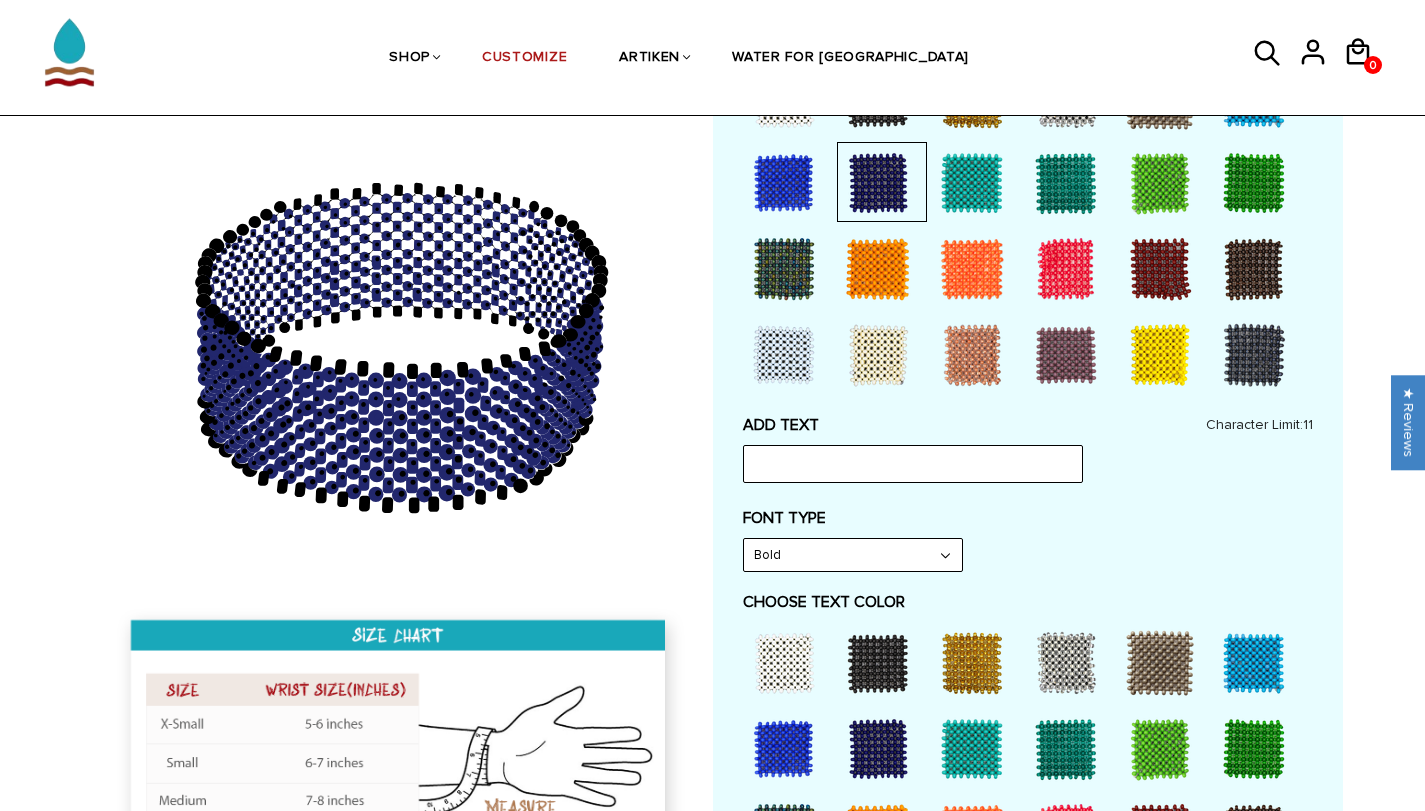 scroll, scrollTop: 700, scrollLeft: 0, axis: vertical 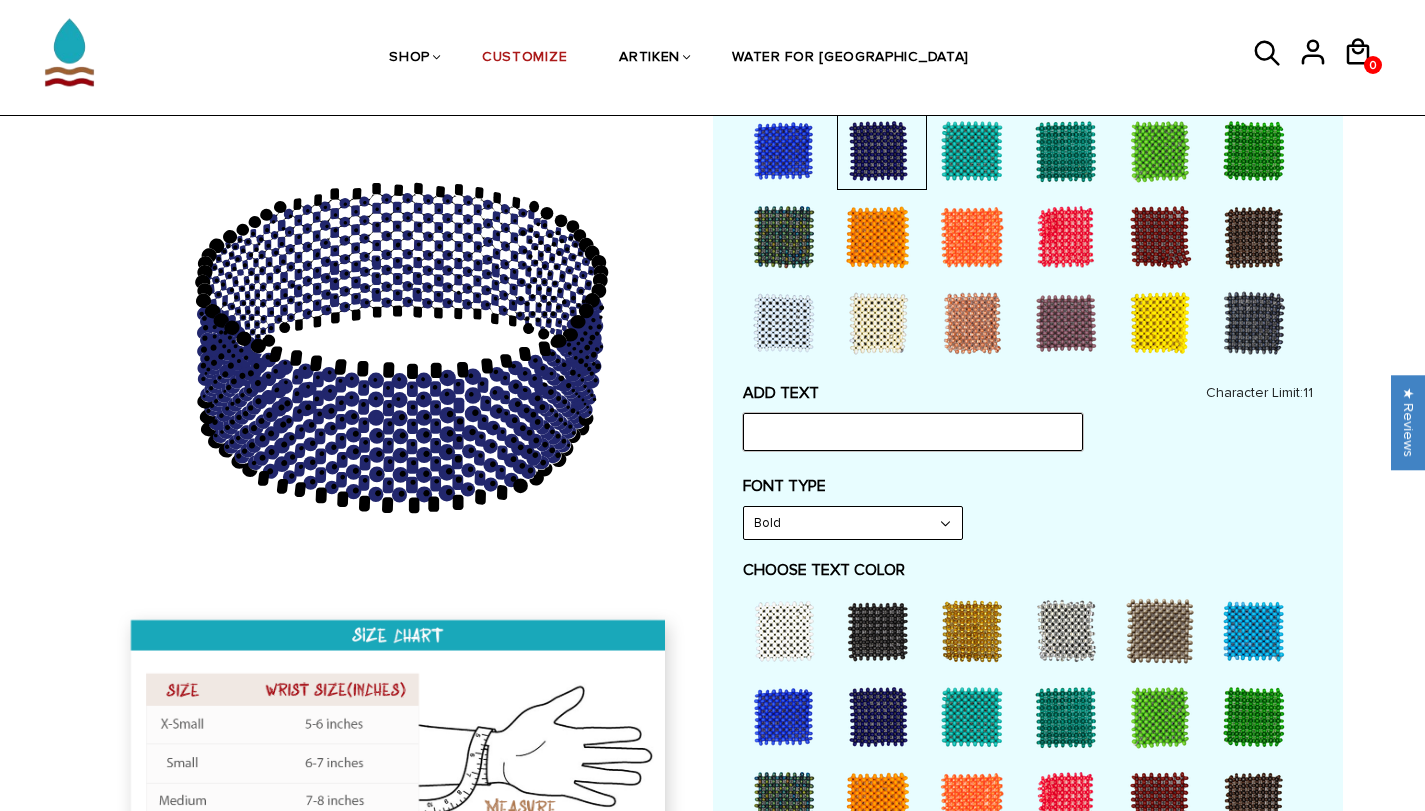 click at bounding box center (913, 432) 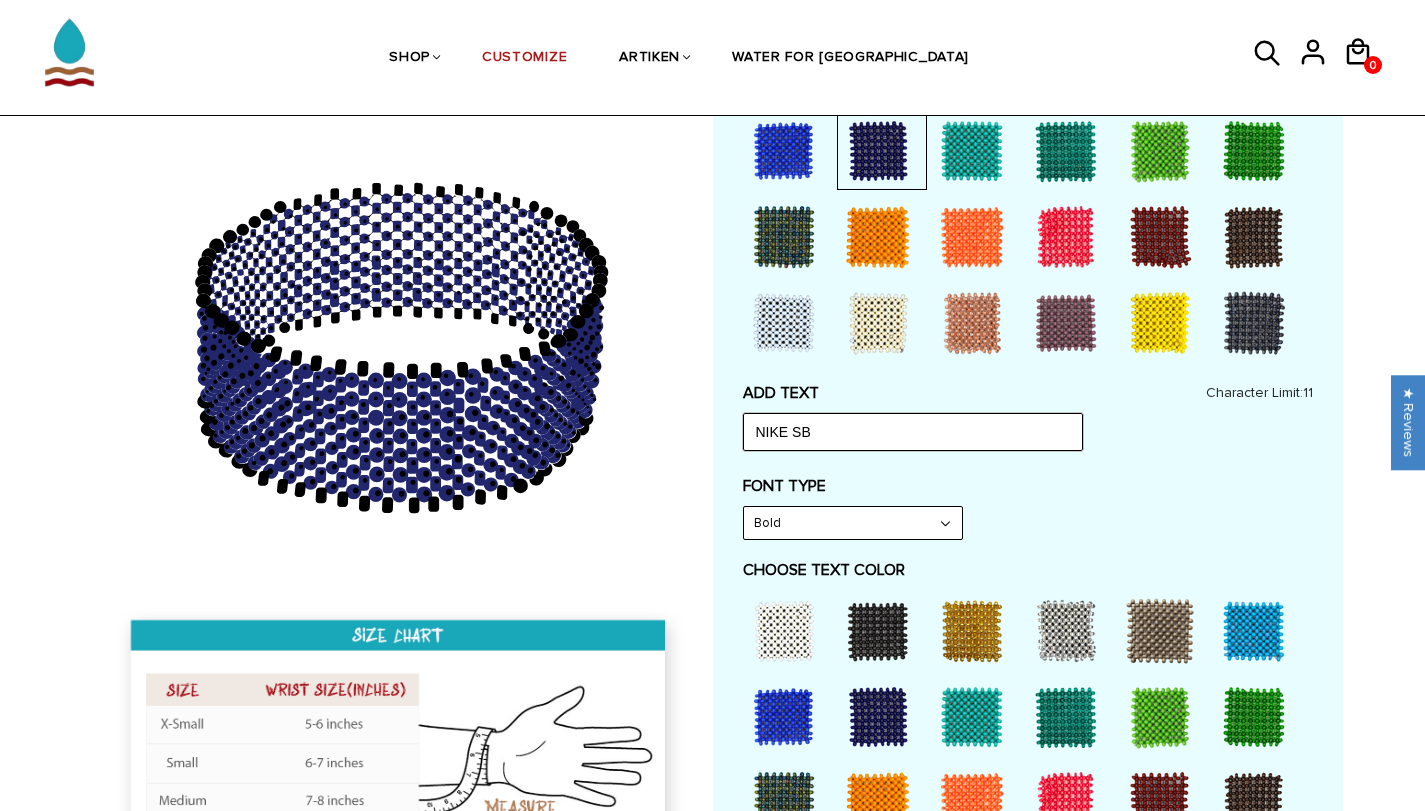 type on "NIKE SB" 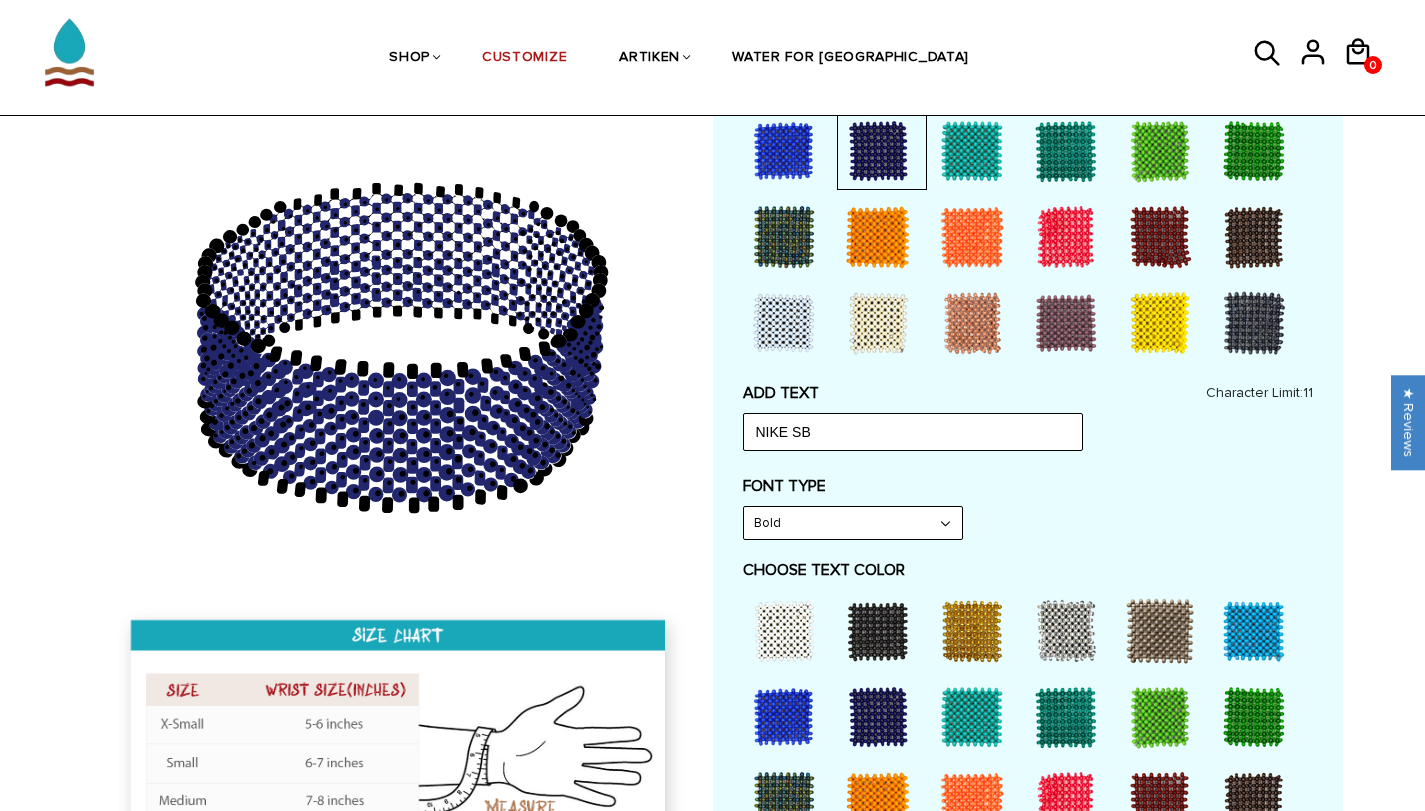 click on "FONT TYPE
Bold
Bold" at bounding box center [1028, 508] 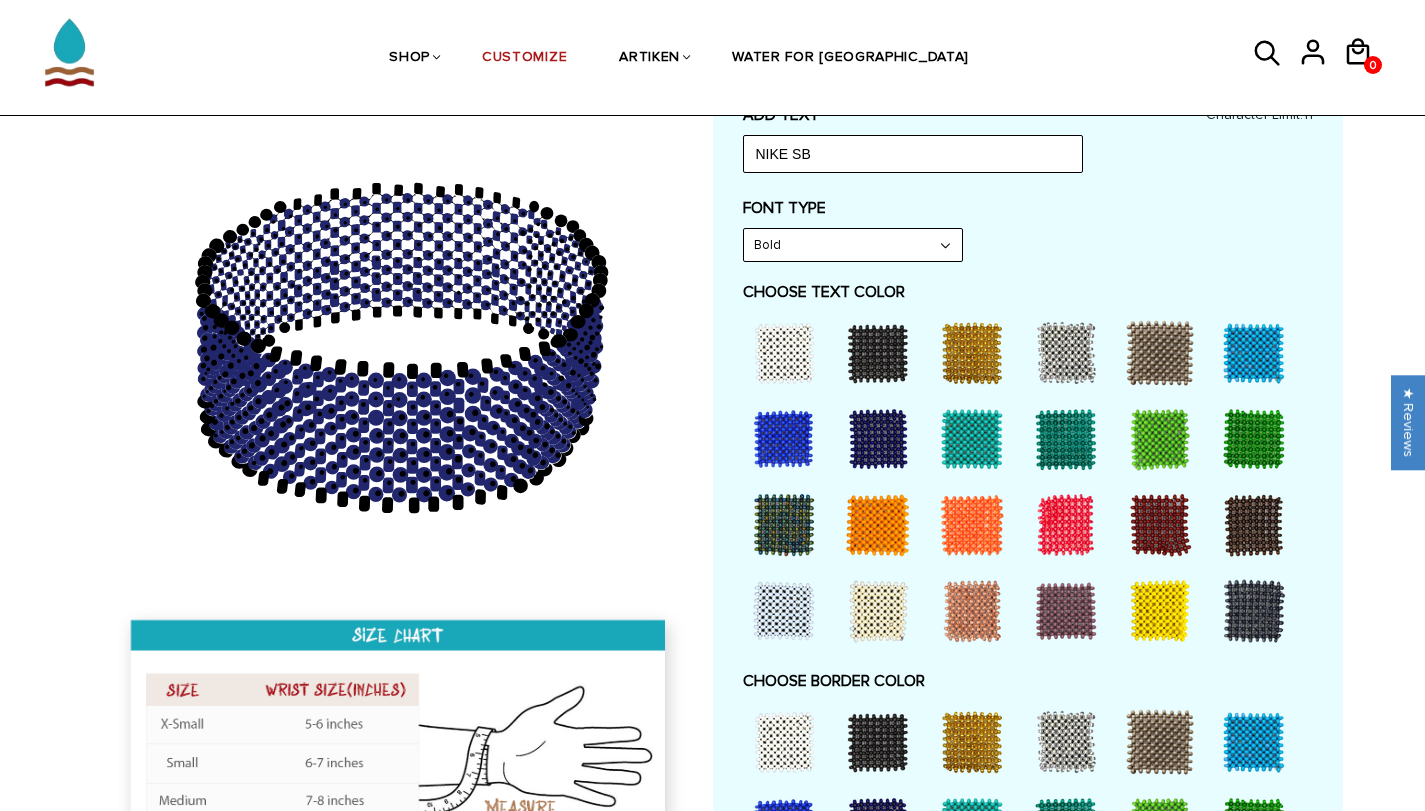 scroll, scrollTop: 1000, scrollLeft: 0, axis: vertical 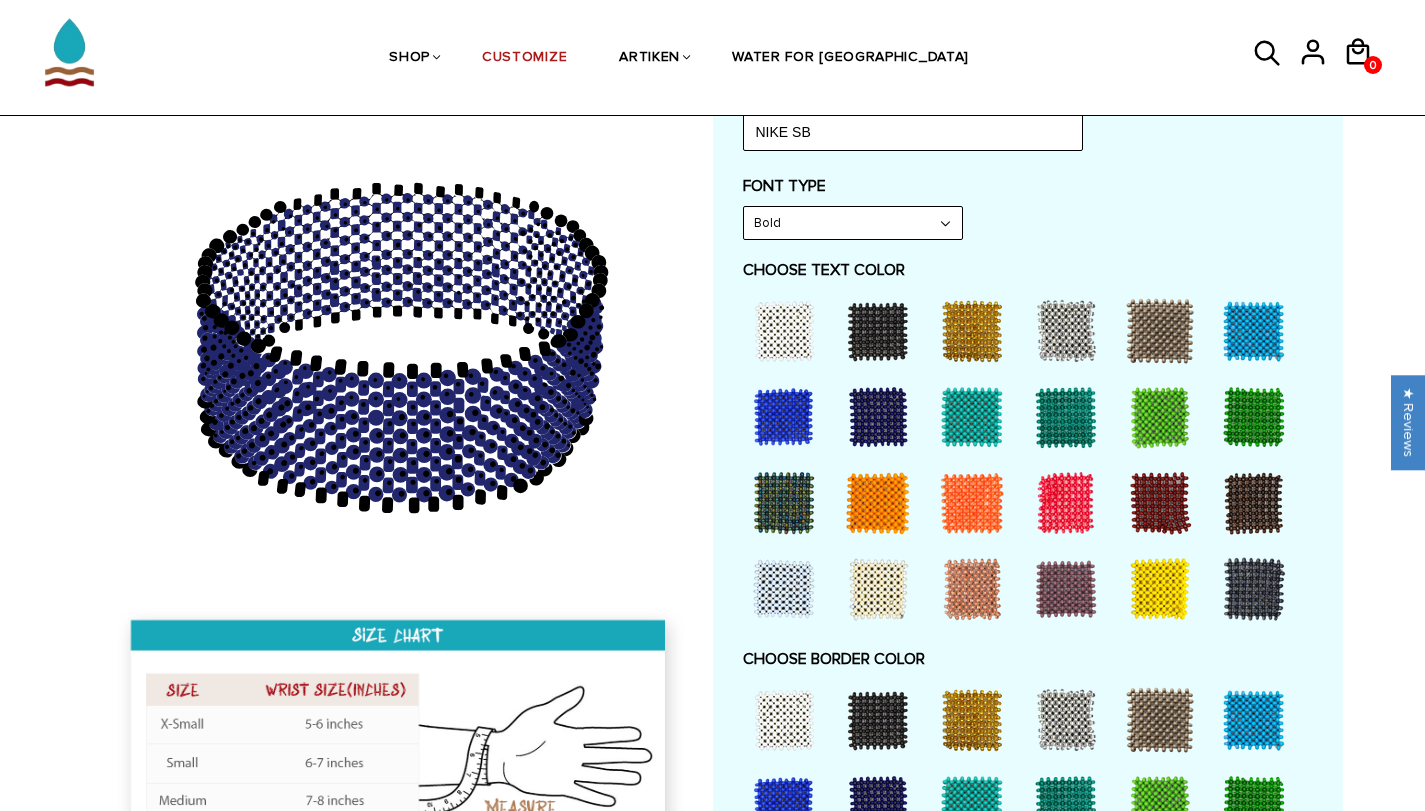 click at bounding box center [1160, 589] 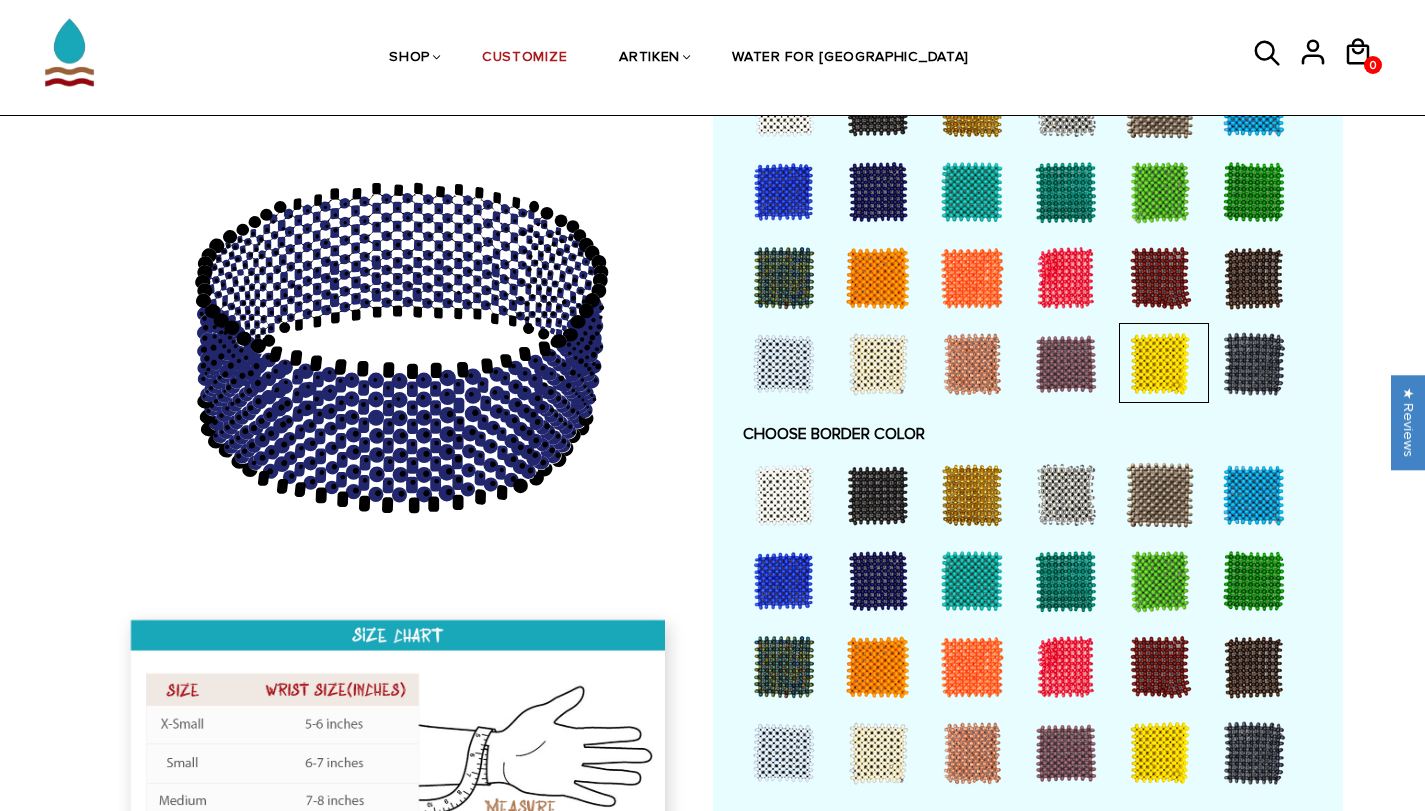 scroll, scrollTop: 1400, scrollLeft: 0, axis: vertical 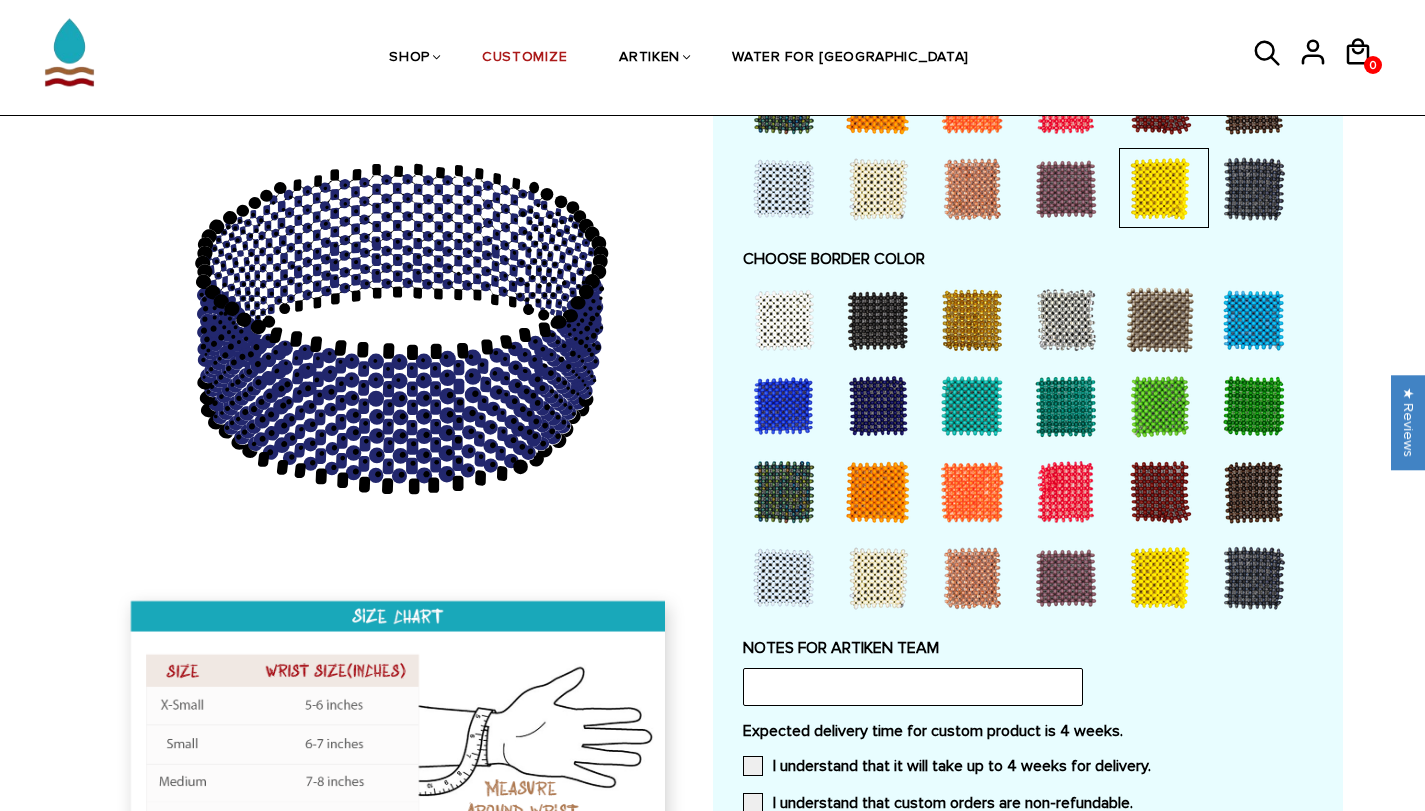 click at bounding box center [1066, 492] 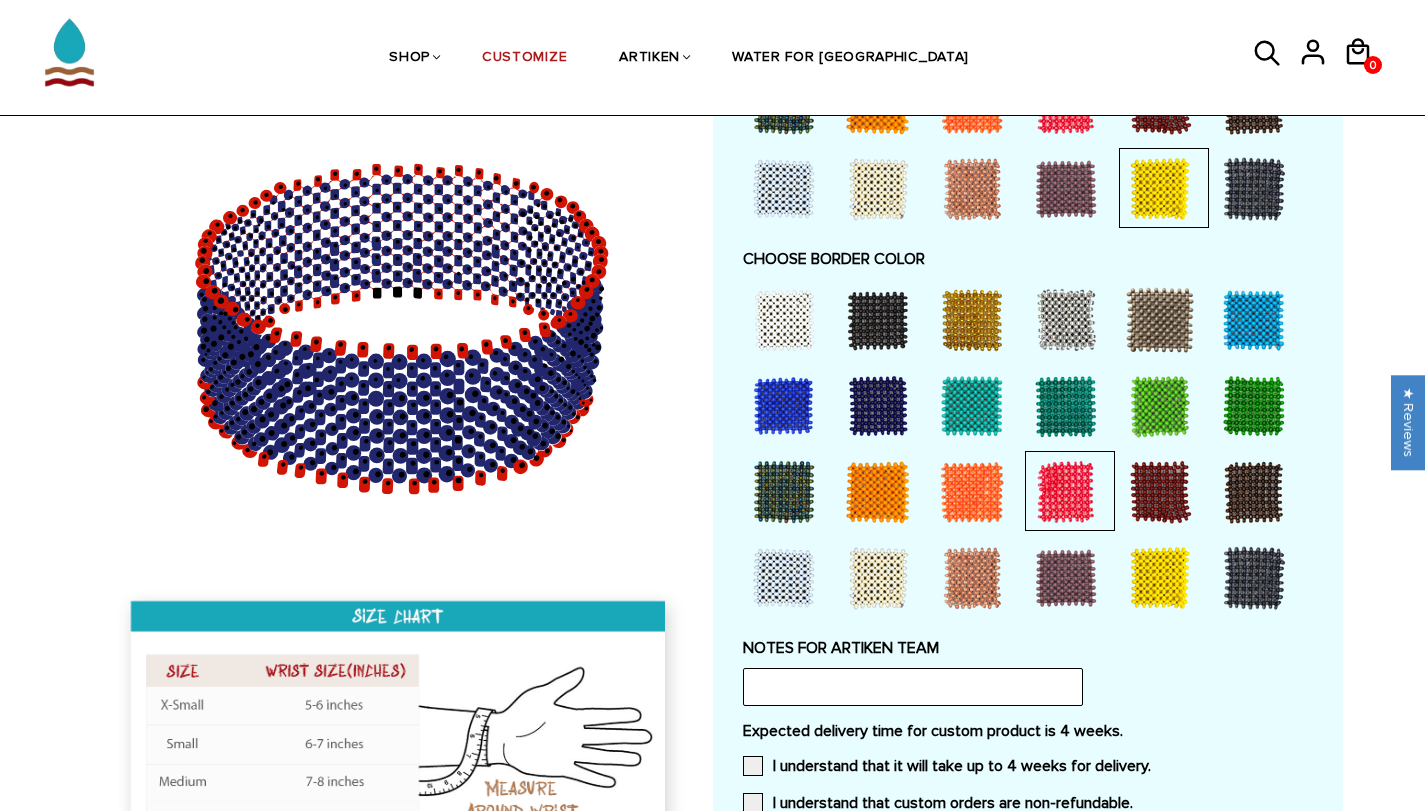 click at bounding box center [1160, 578] 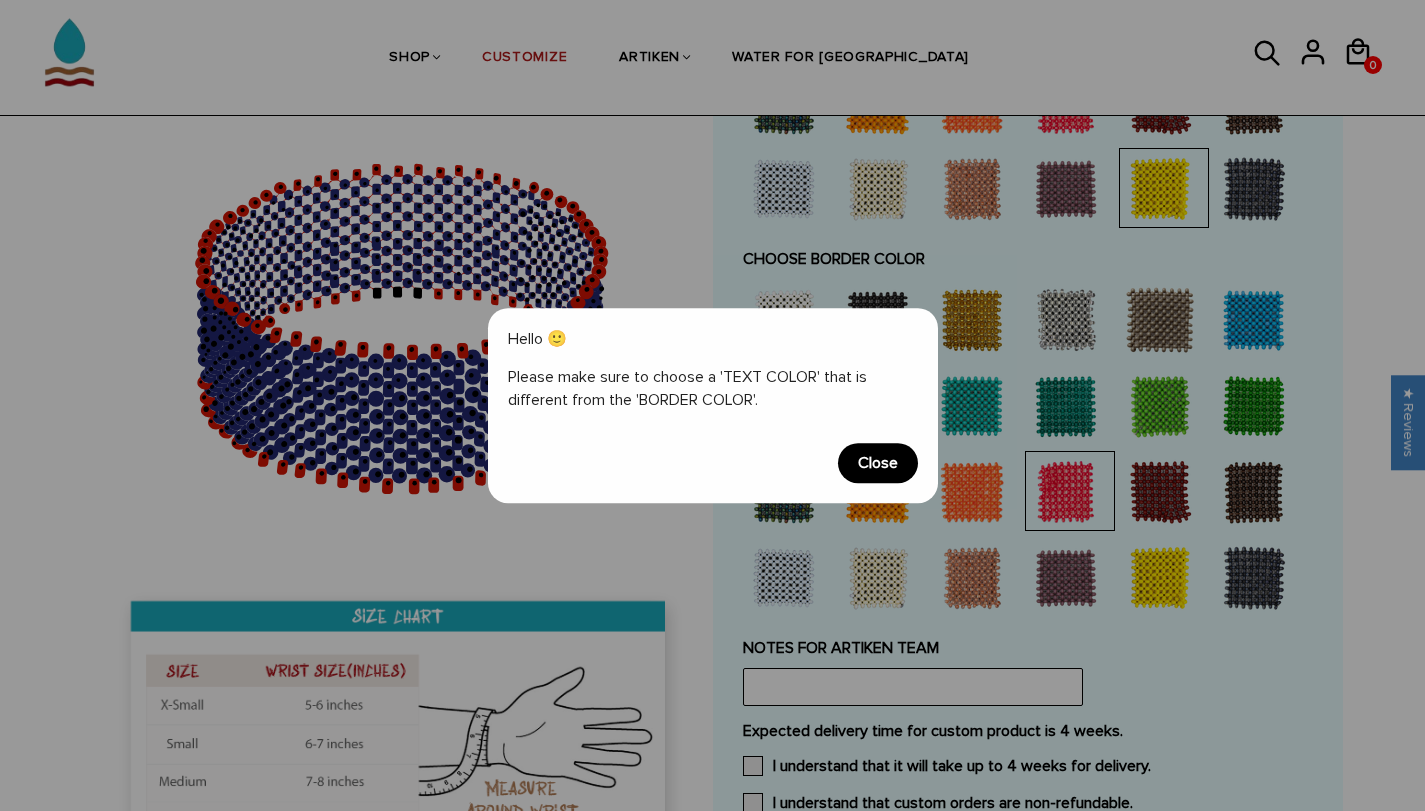 click on "Close" at bounding box center [878, 463] 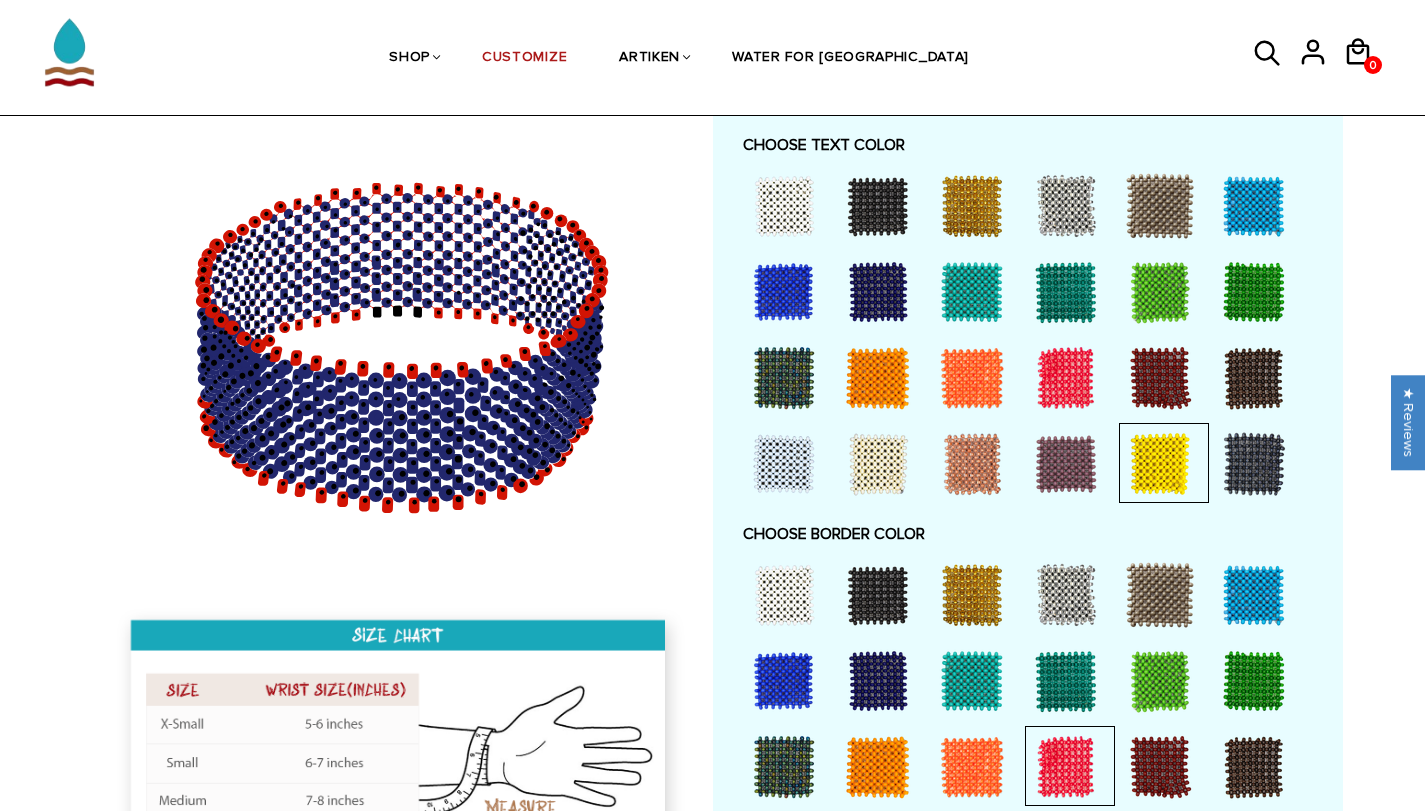 scroll, scrollTop: 1100, scrollLeft: 0, axis: vertical 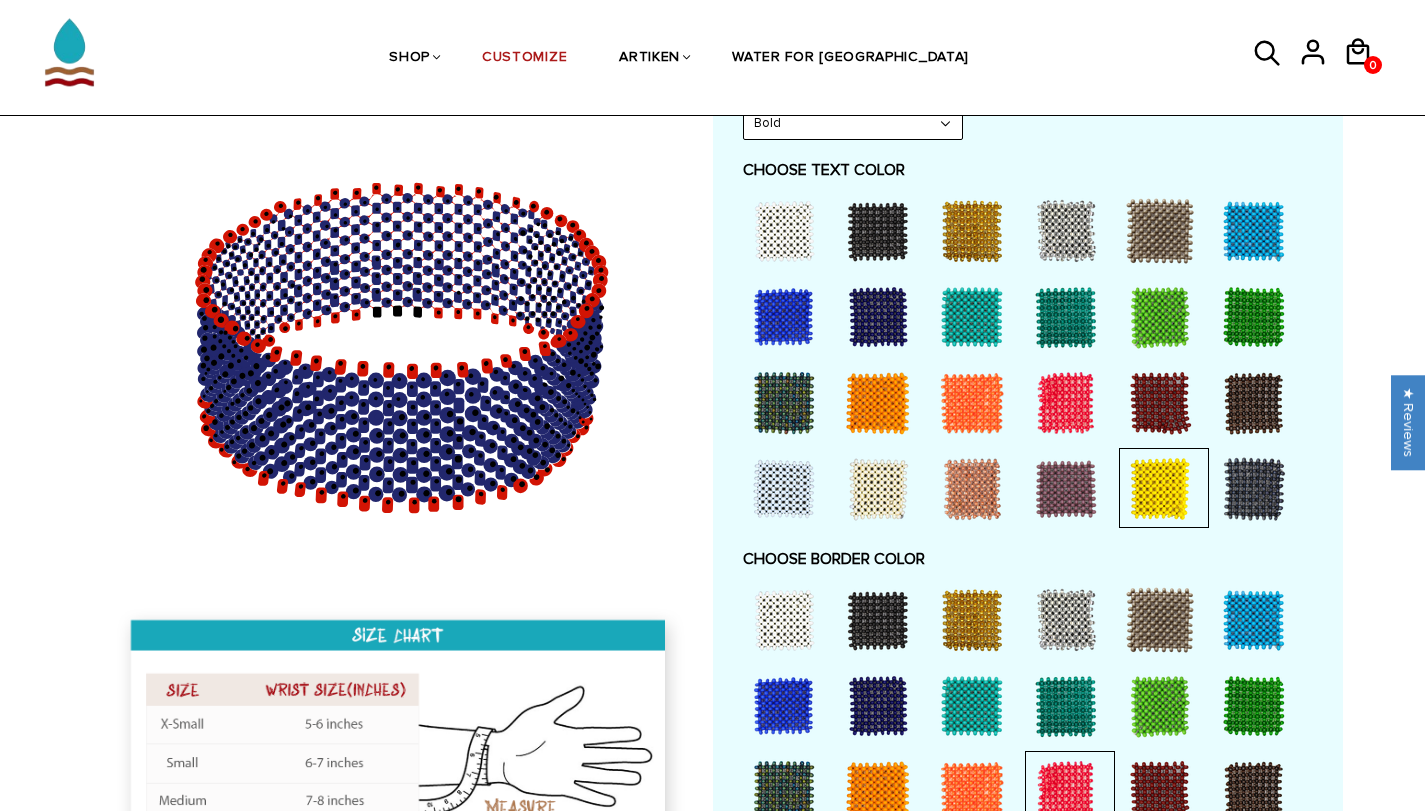 click at bounding box center (784, 231) 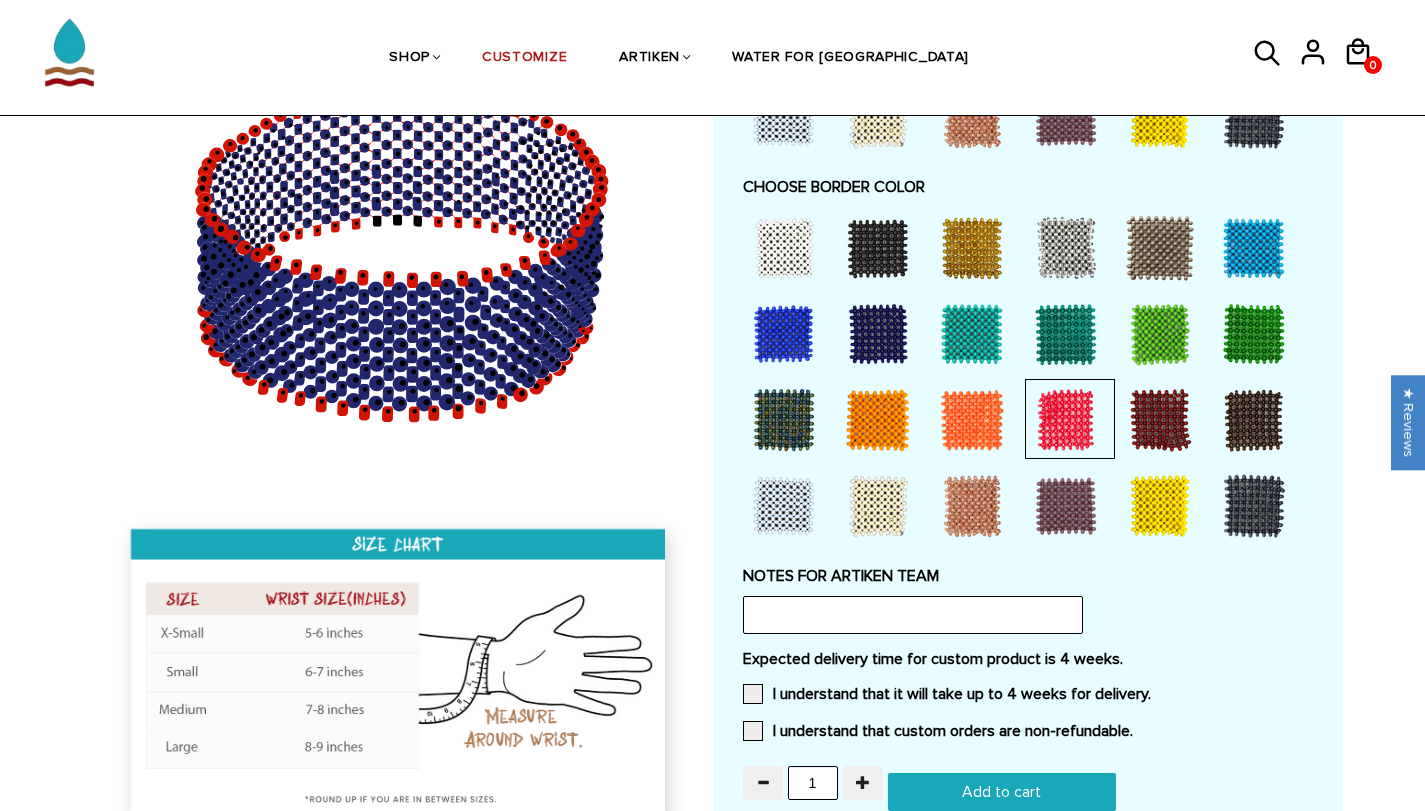 scroll, scrollTop: 1500, scrollLeft: 0, axis: vertical 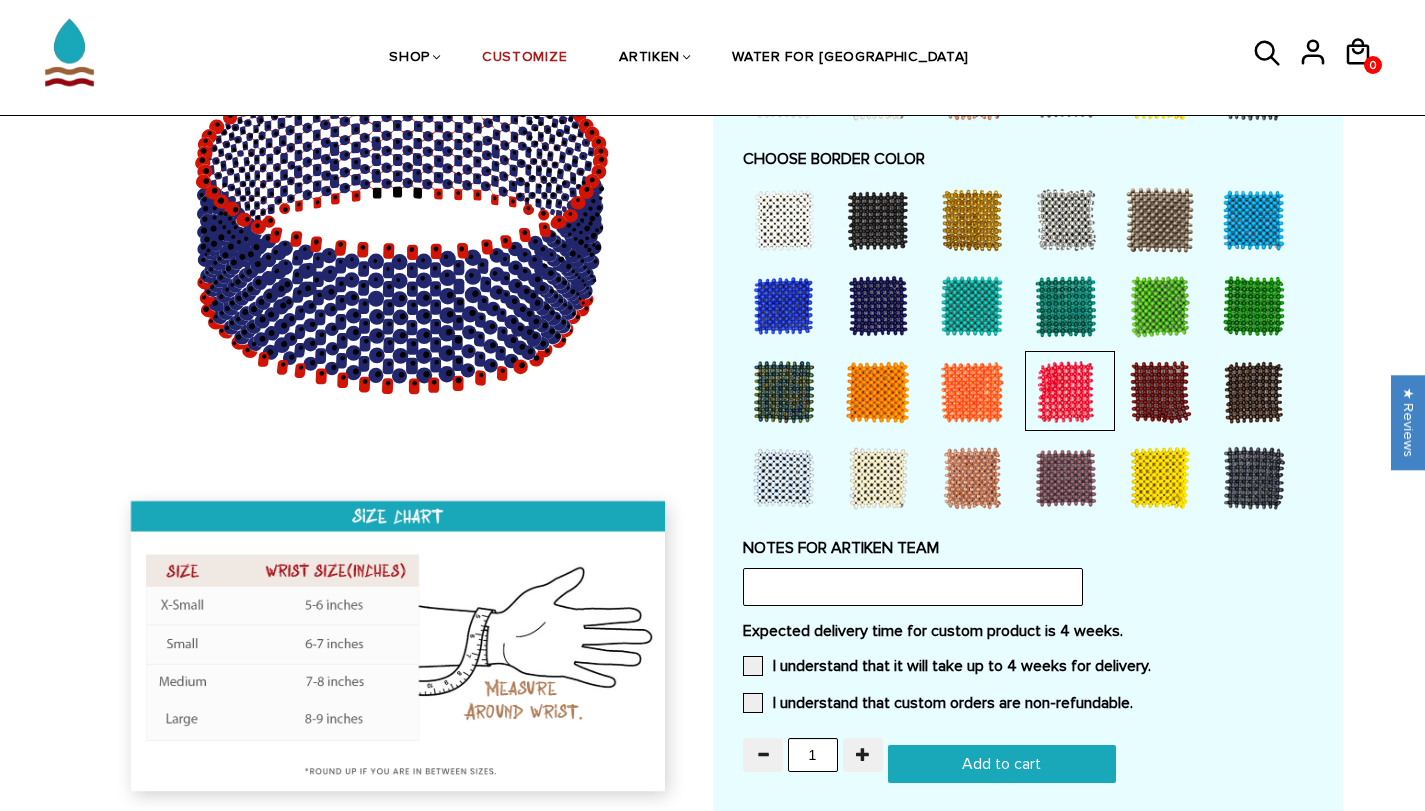 click at bounding box center [1160, 478] 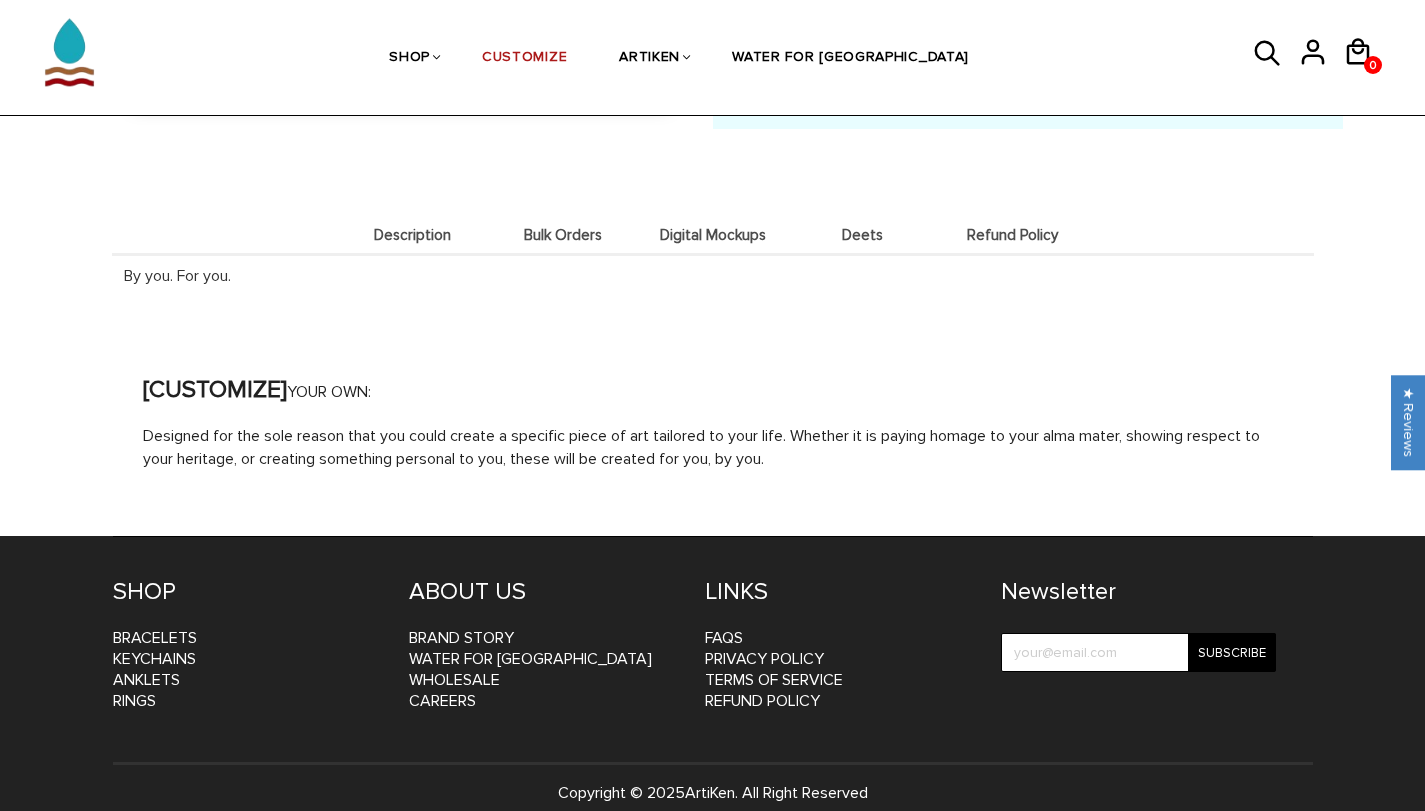 scroll, scrollTop: 2208, scrollLeft: 0, axis: vertical 